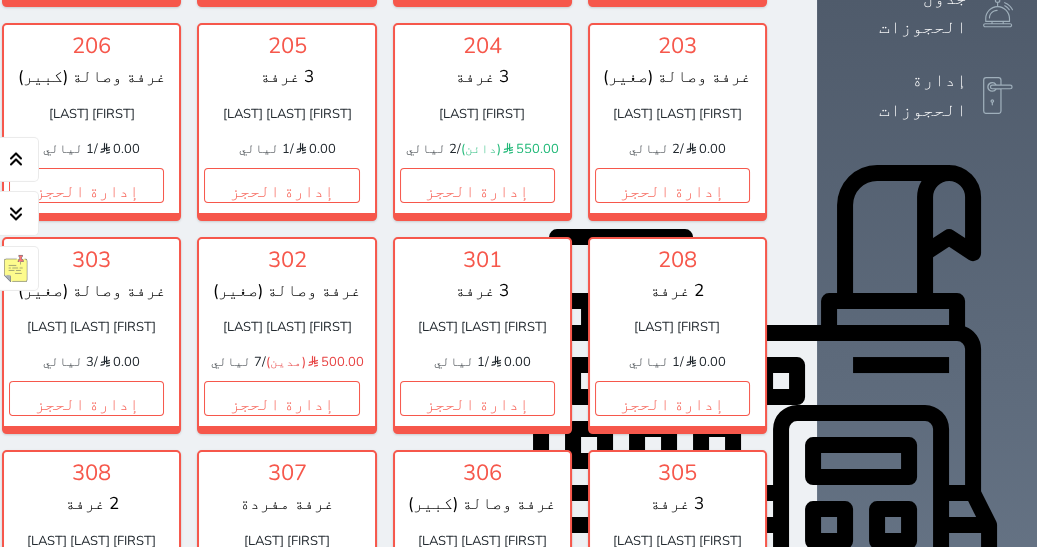 scroll, scrollTop: 1009, scrollLeft: 0, axis: vertical 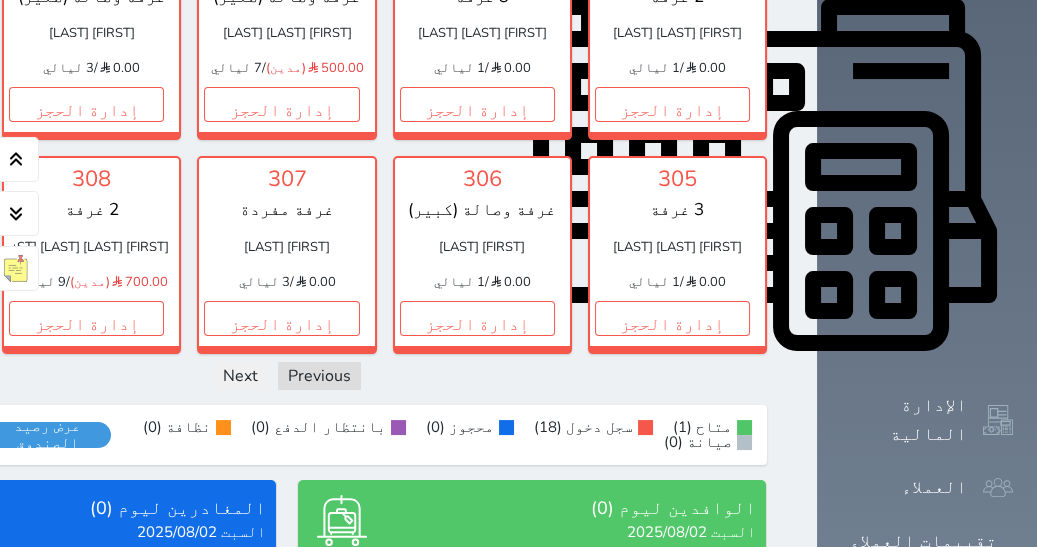 click on "حجز" at bounding box center [-109, 104] 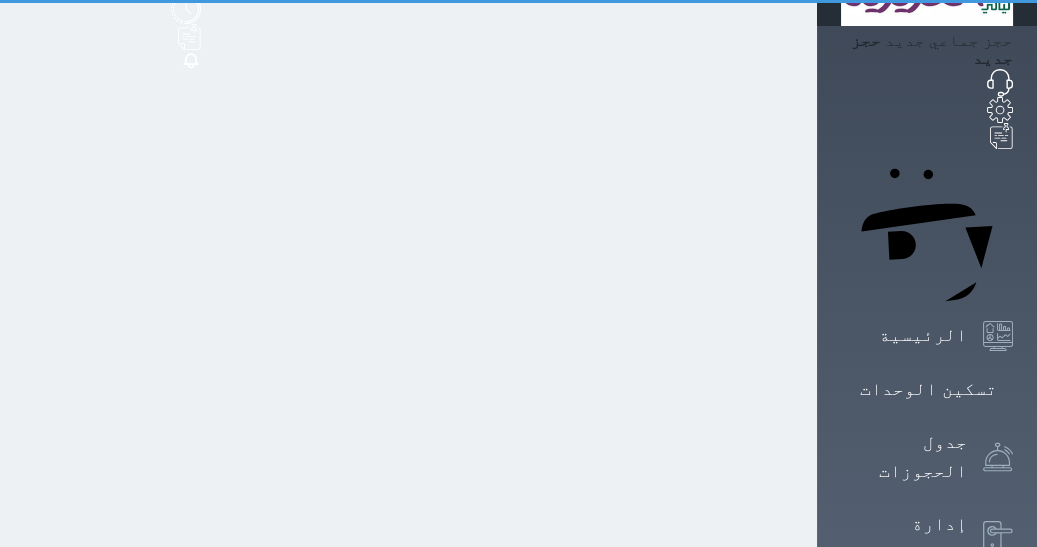 scroll, scrollTop: 0, scrollLeft: 0, axis: both 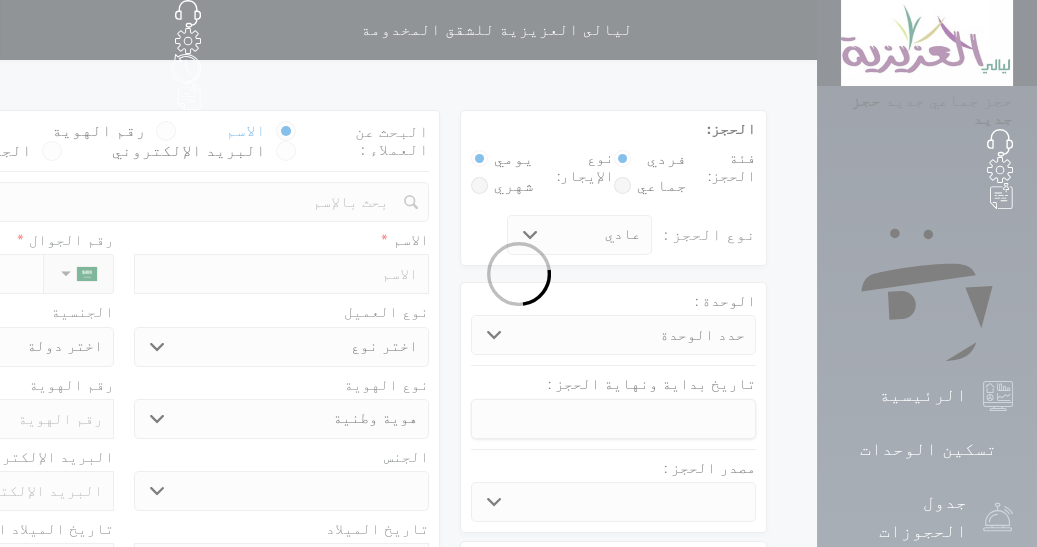 select 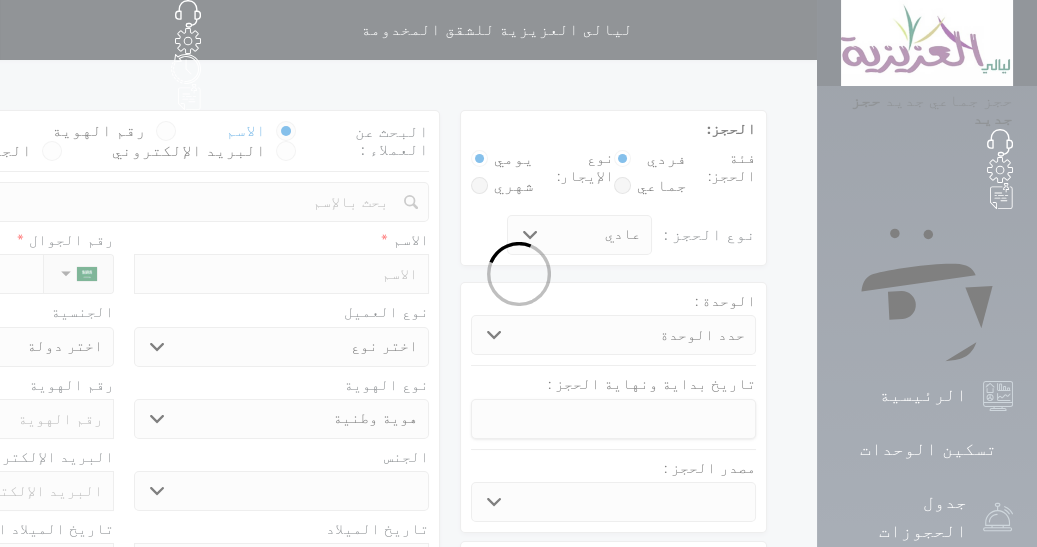 select on "2005" 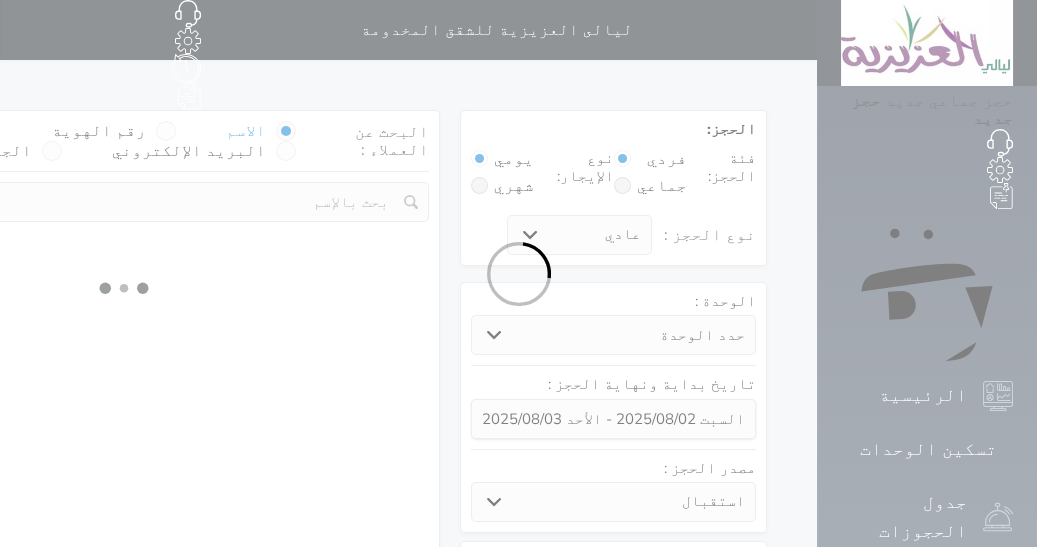 select 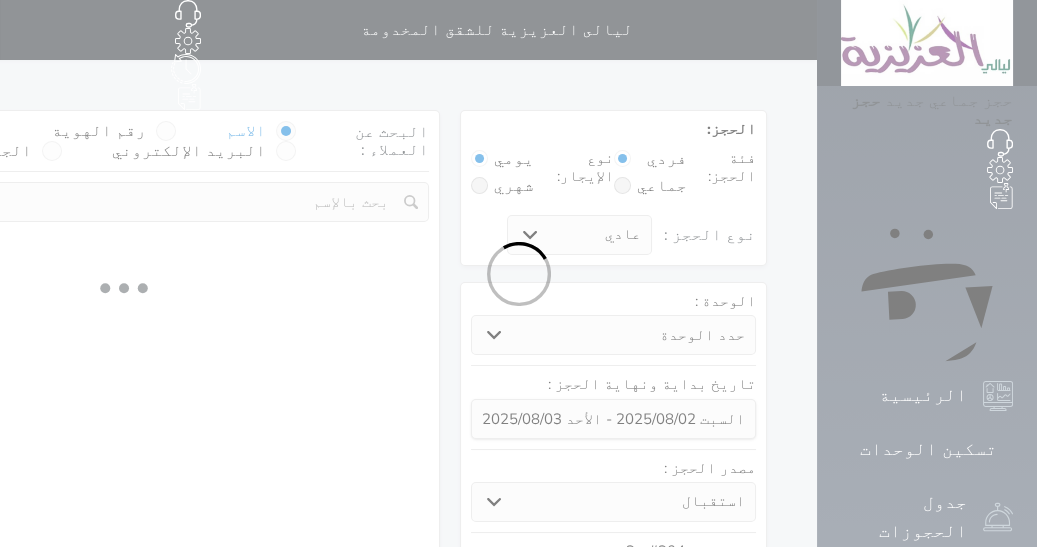 select on "1" 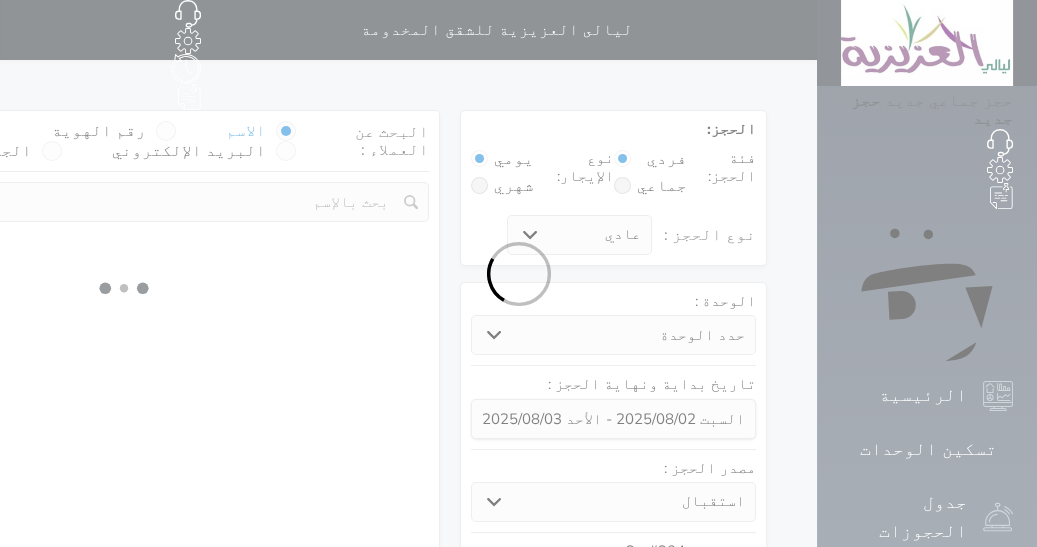 select on "113" 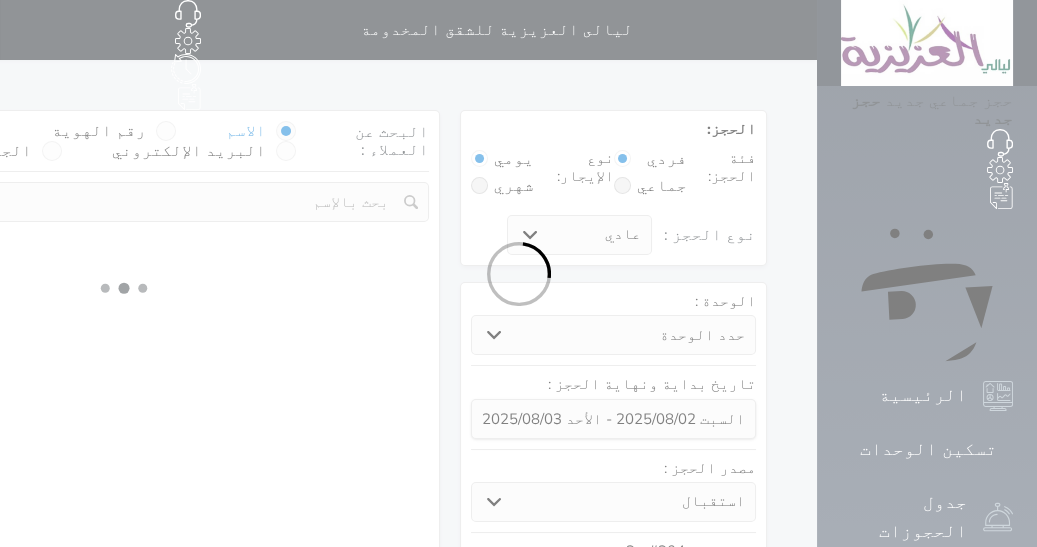 select on "1" 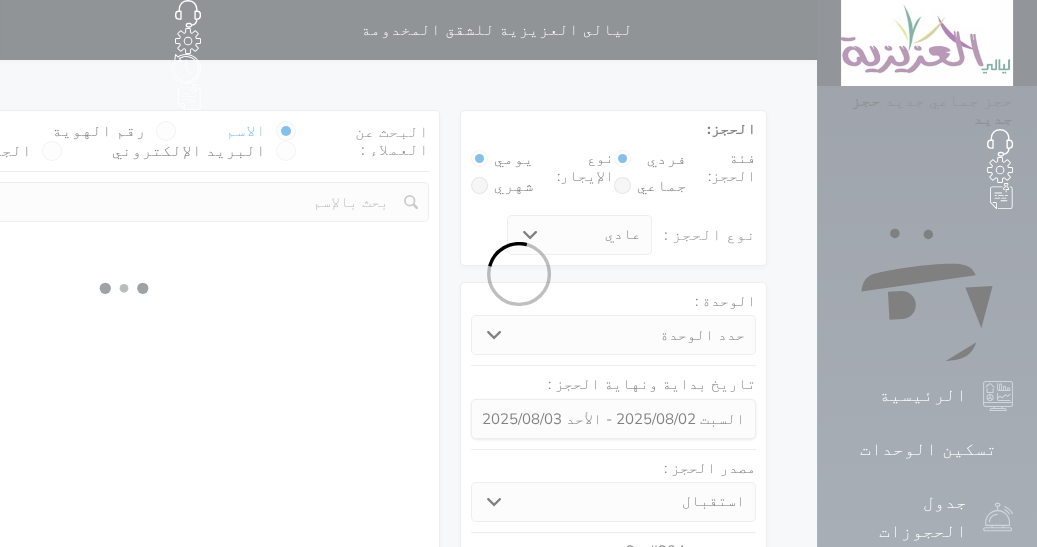 select 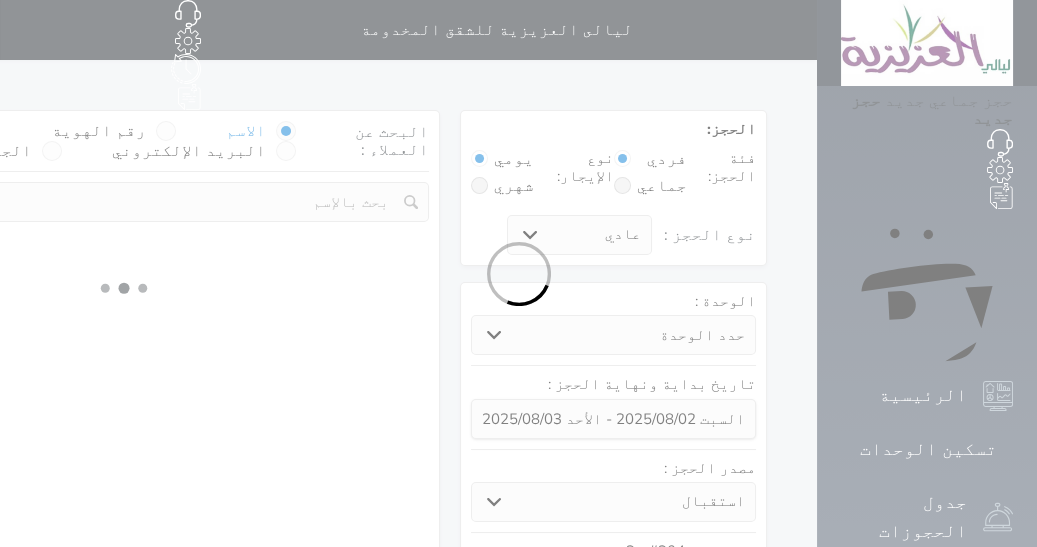 select on "7" 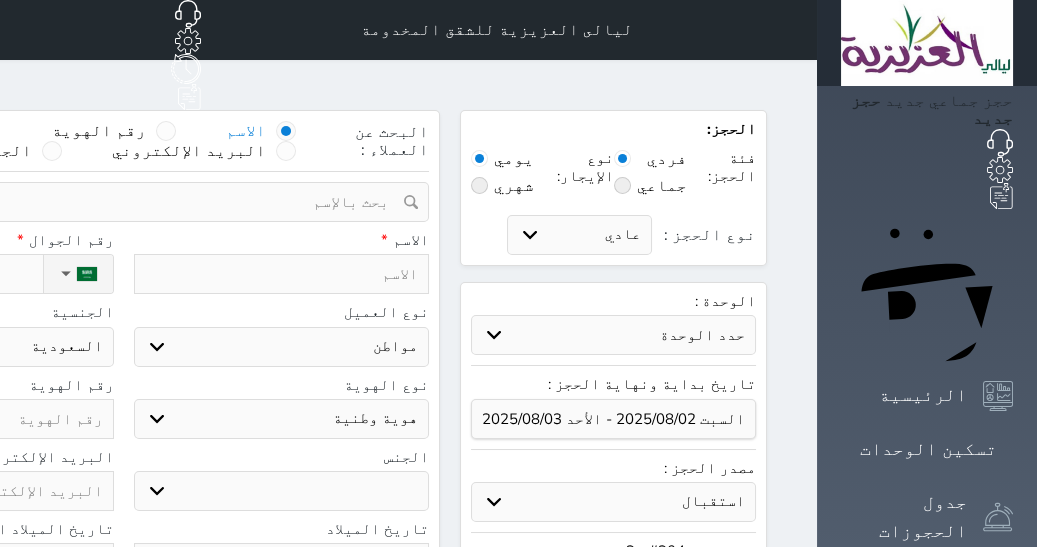 select 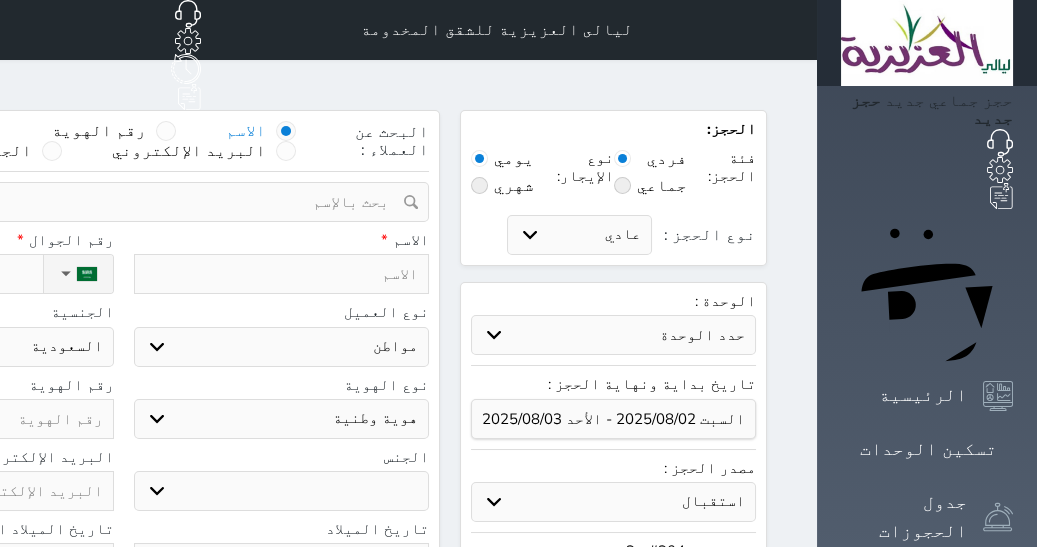 click at bounding box center (282, 274) 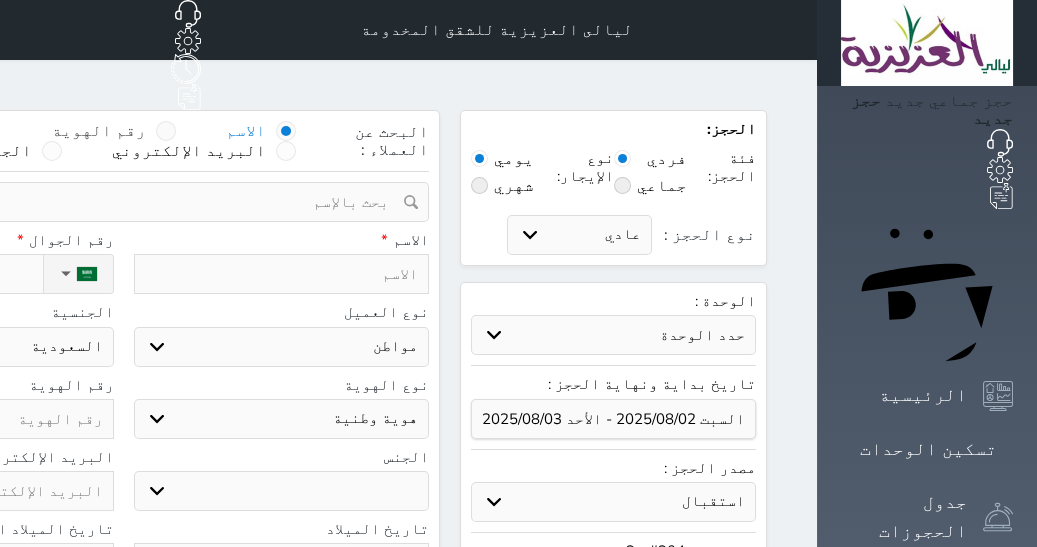click at bounding box center [166, 131] 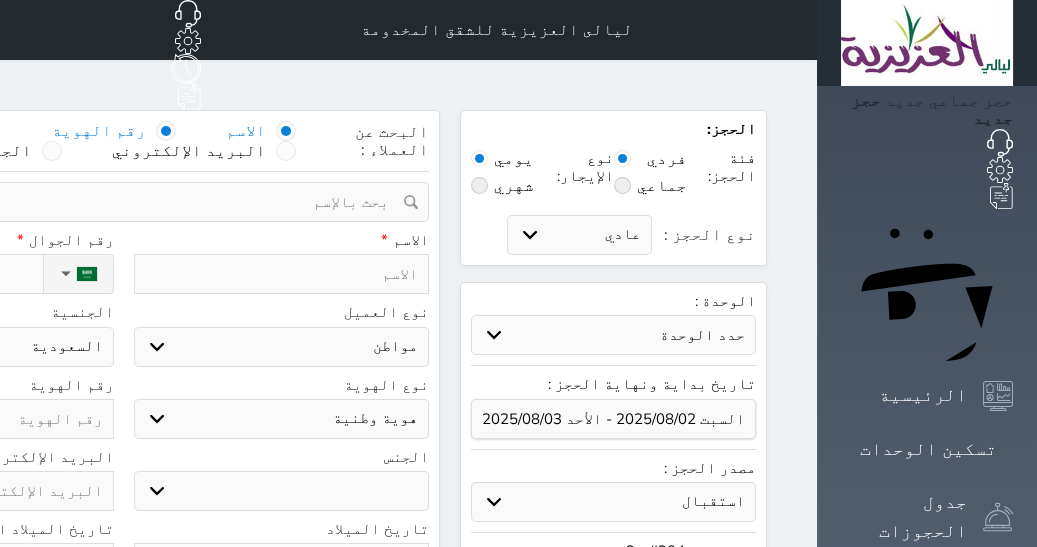 radio on "false" 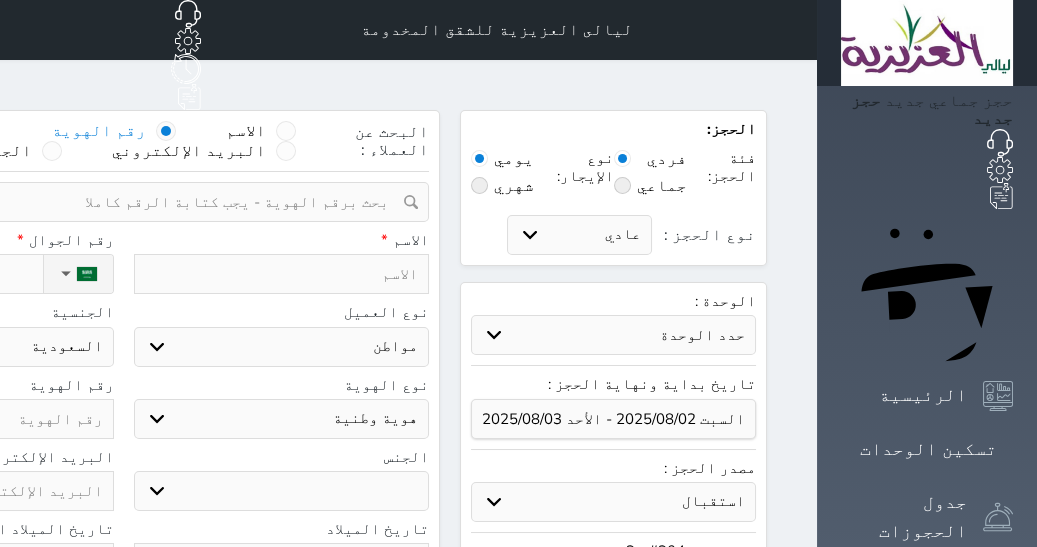 drag, startPoint x: 529, startPoint y: 172, endPoint x: 0, endPoint y: 223, distance: 531.4527 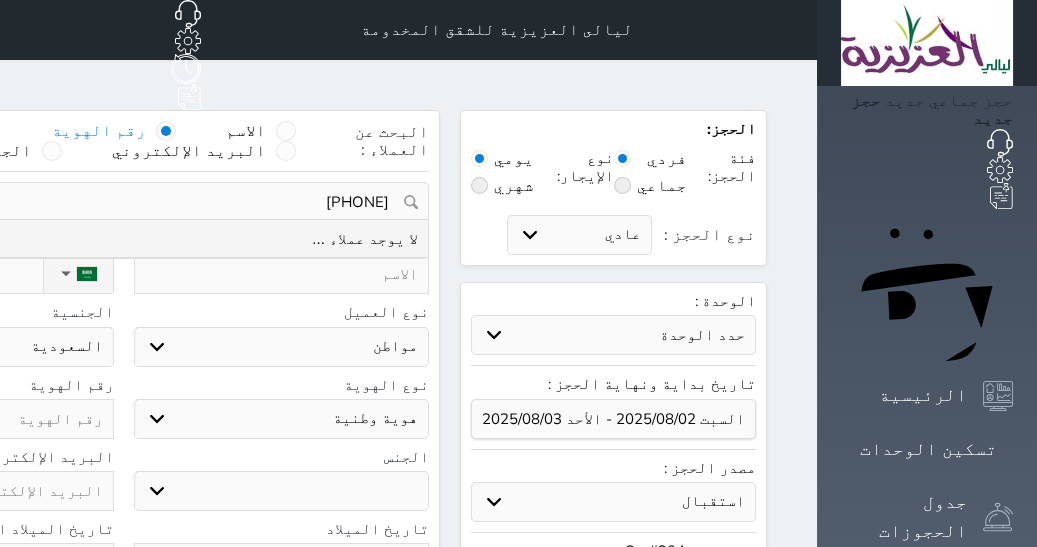 click on "[PHONE]" at bounding box center [123, 202] 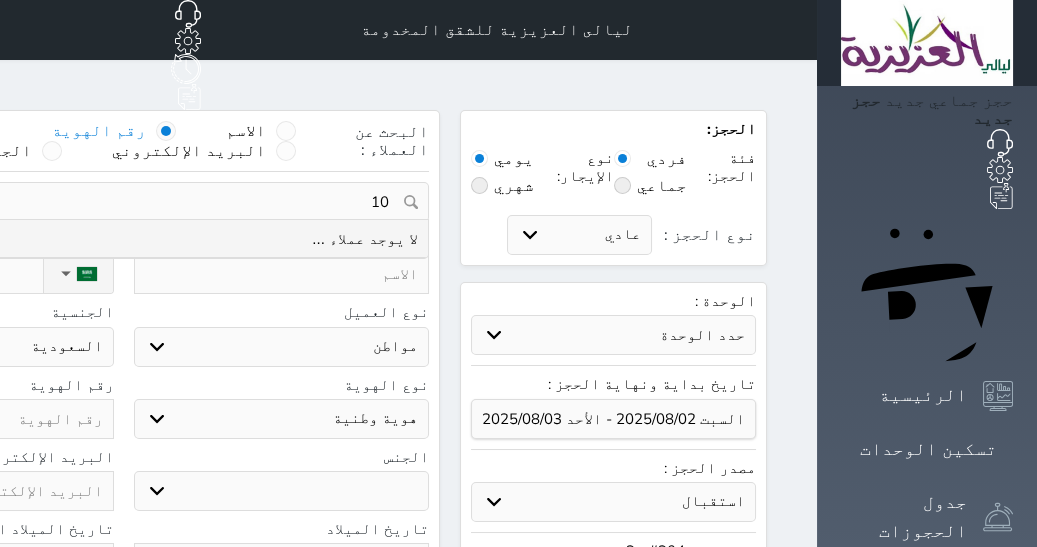 type on "1" 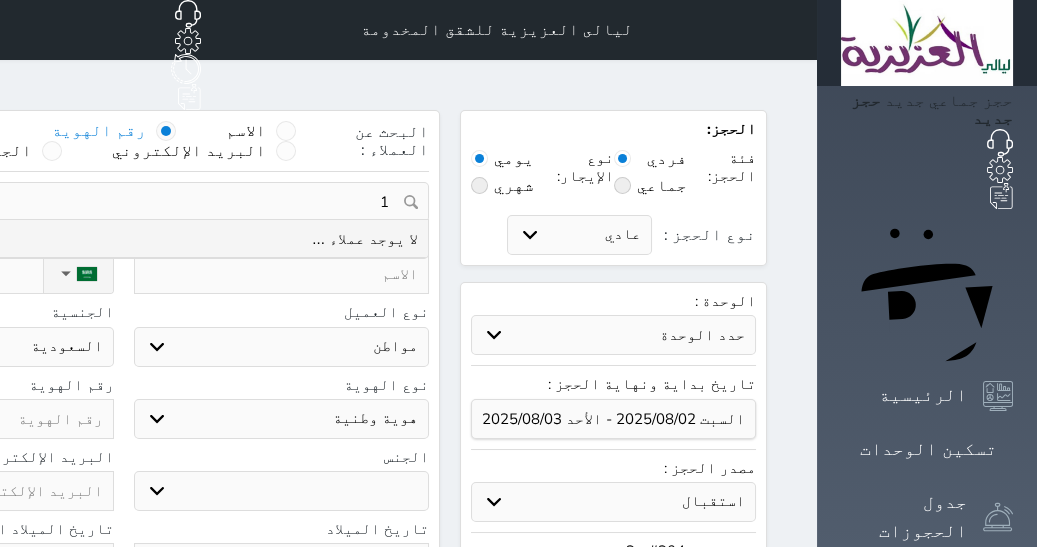 type 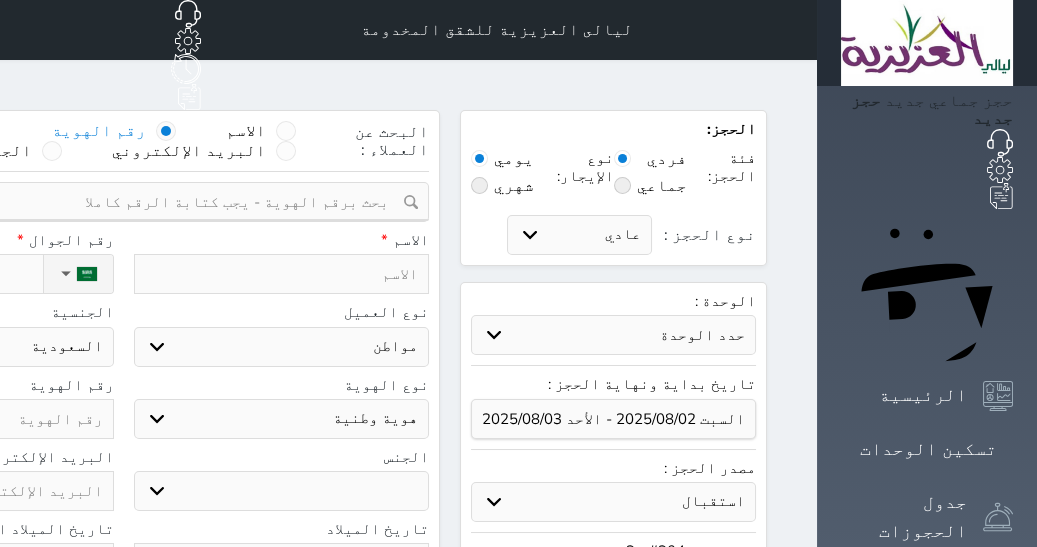 click at bounding box center (282, 274) 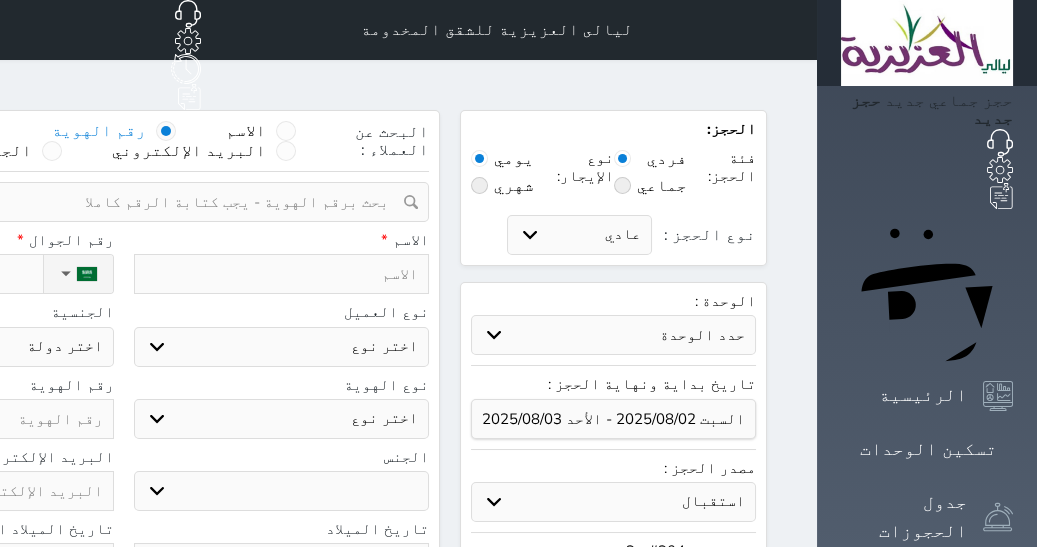 click at bounding box center [282, 274] 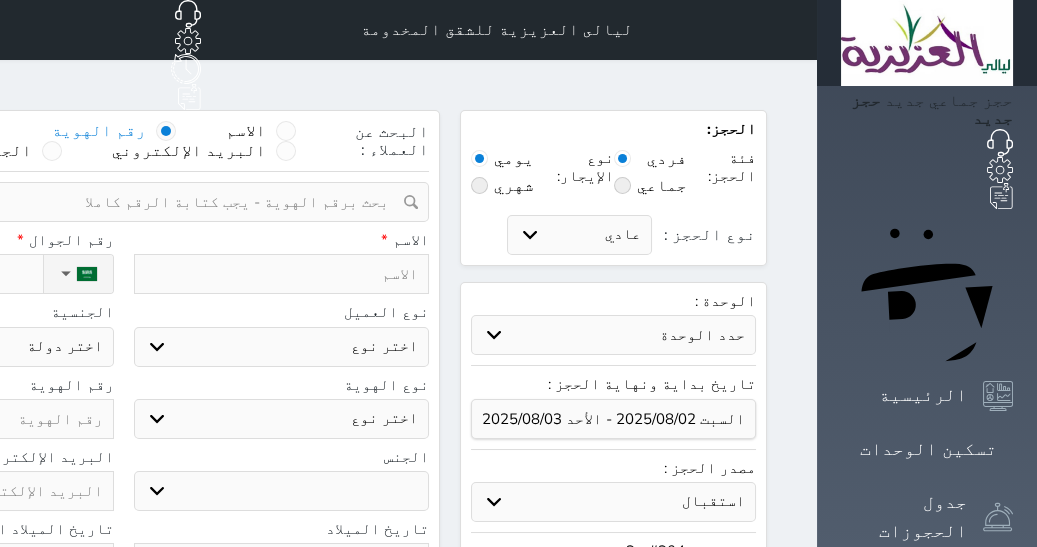type on "غ" 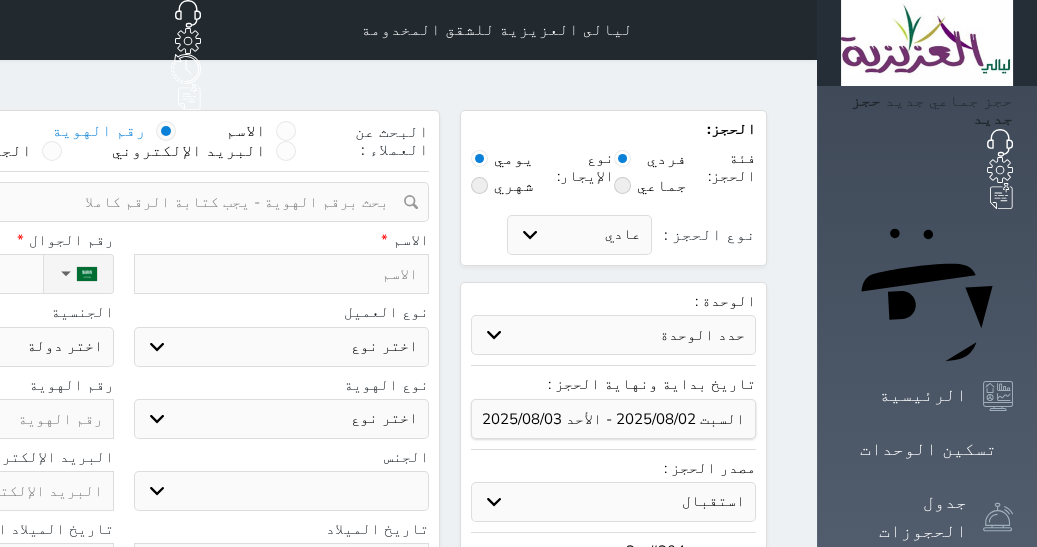 select 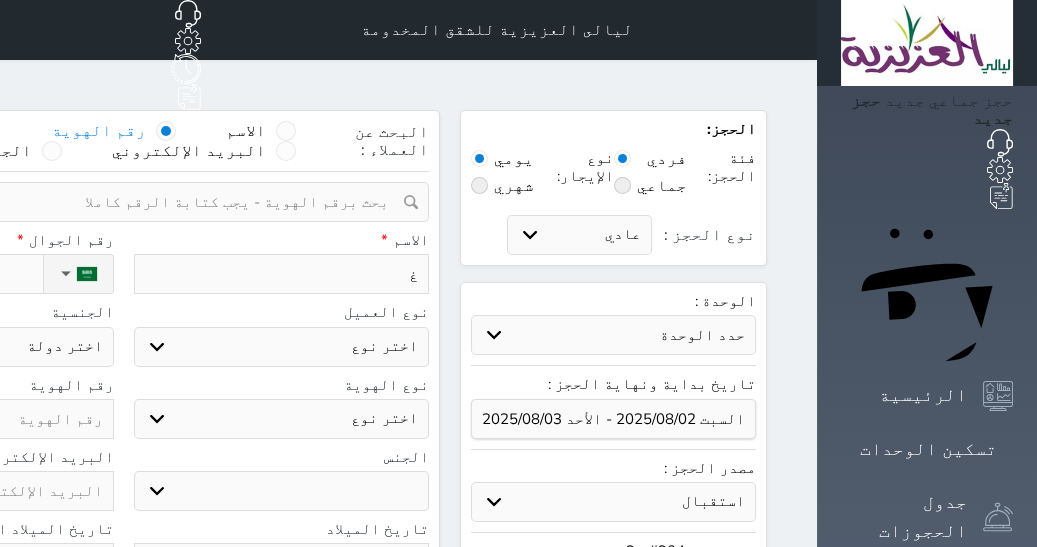 type 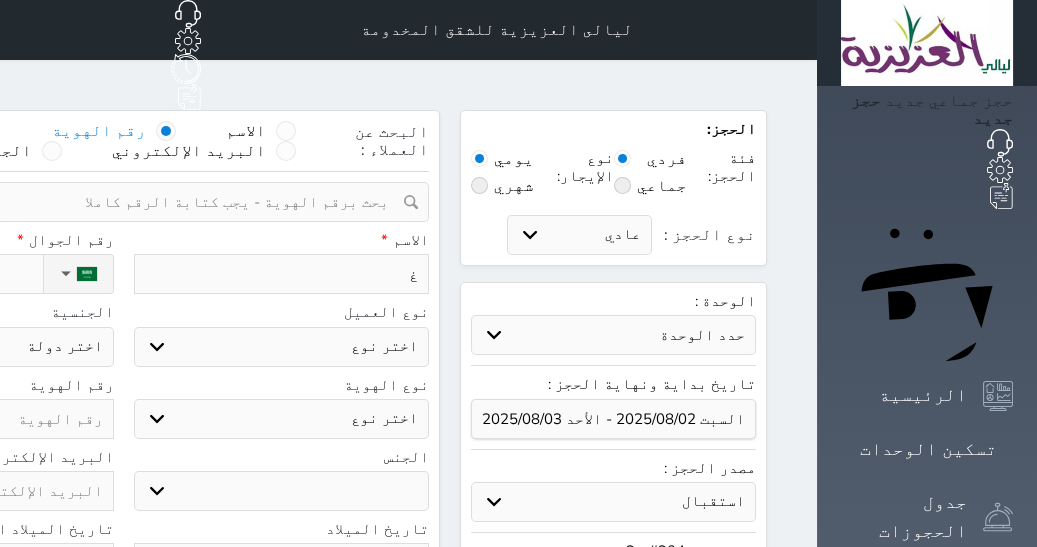 select 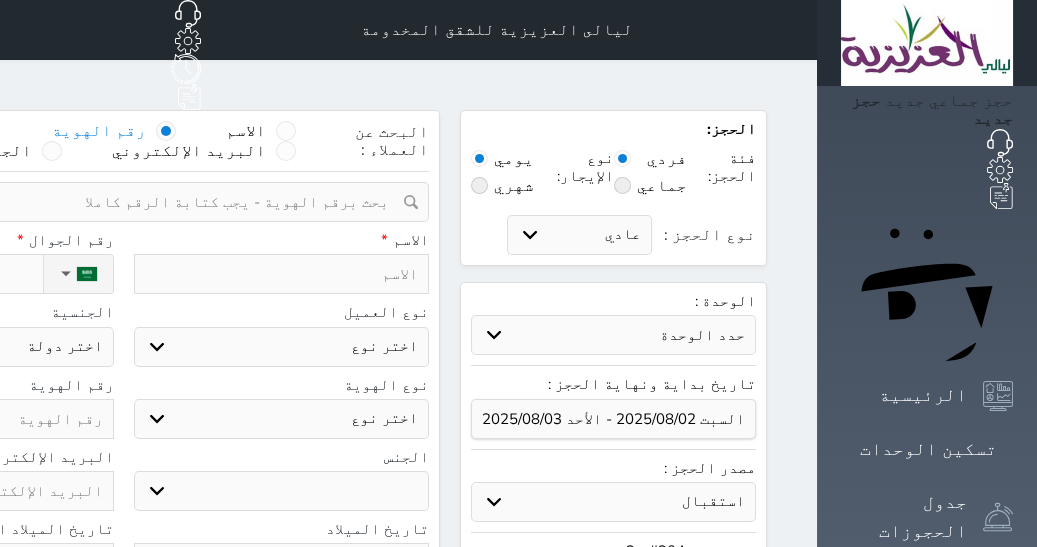 type on "ع" 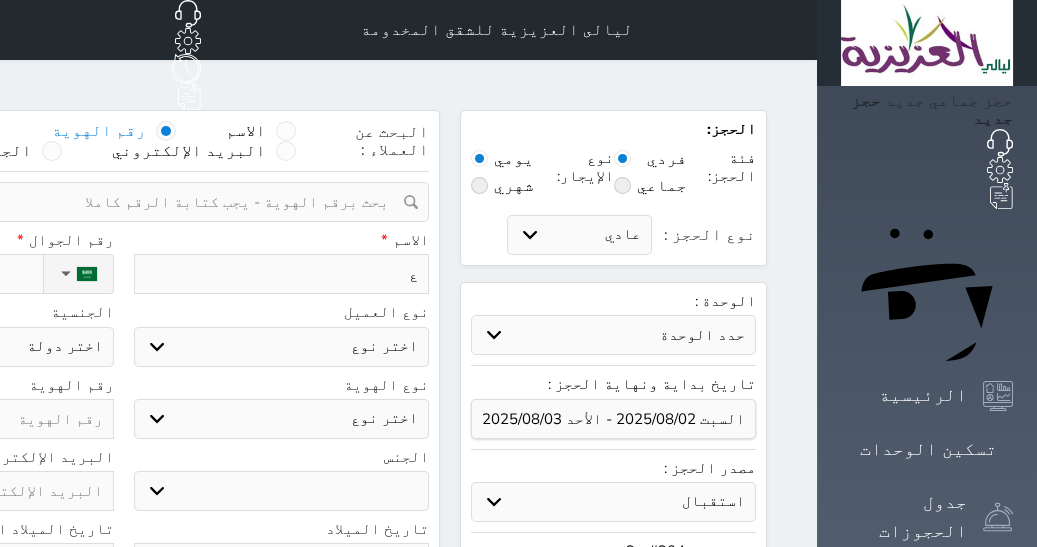 type on "عب" 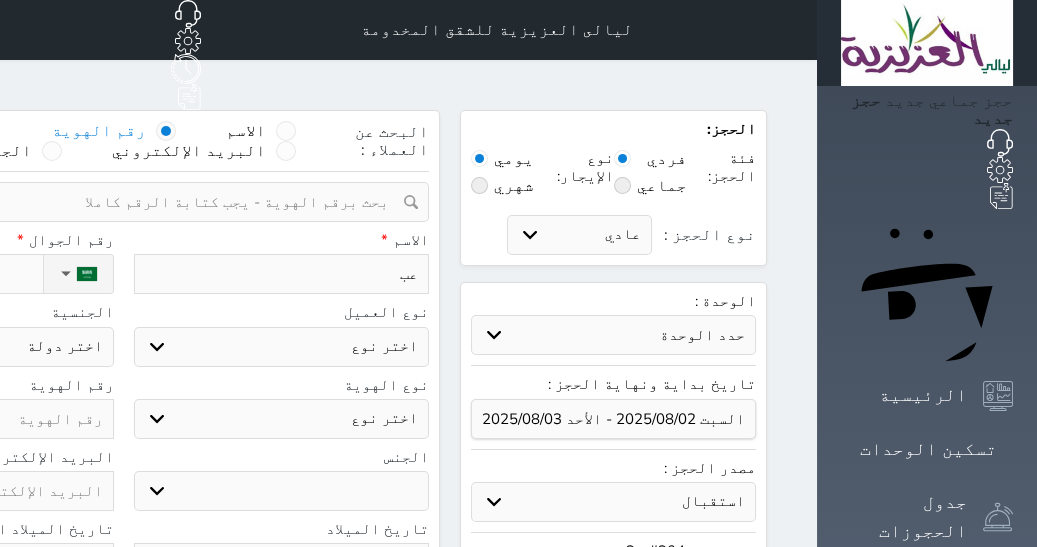 type on "عبد" 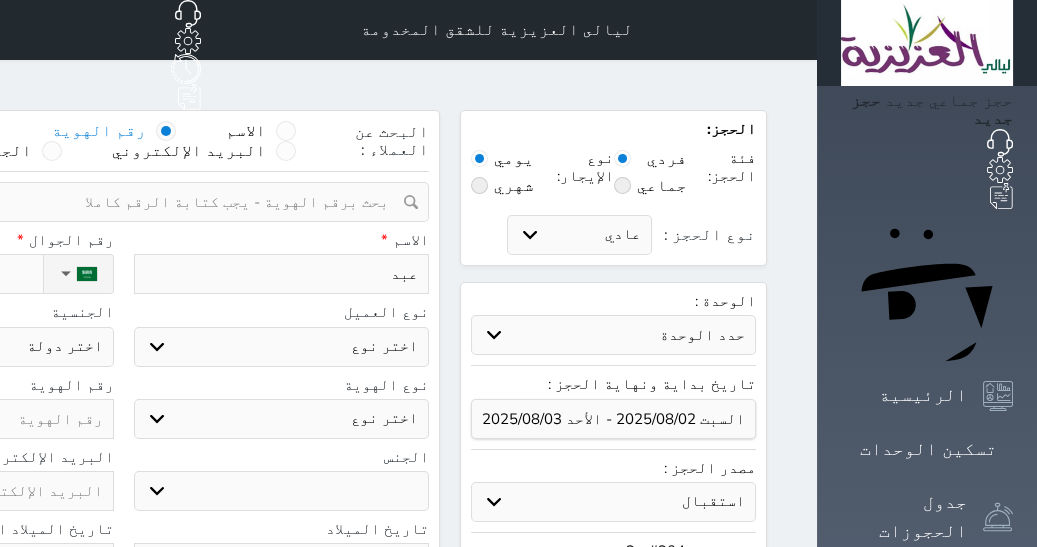 type on "عبدا" 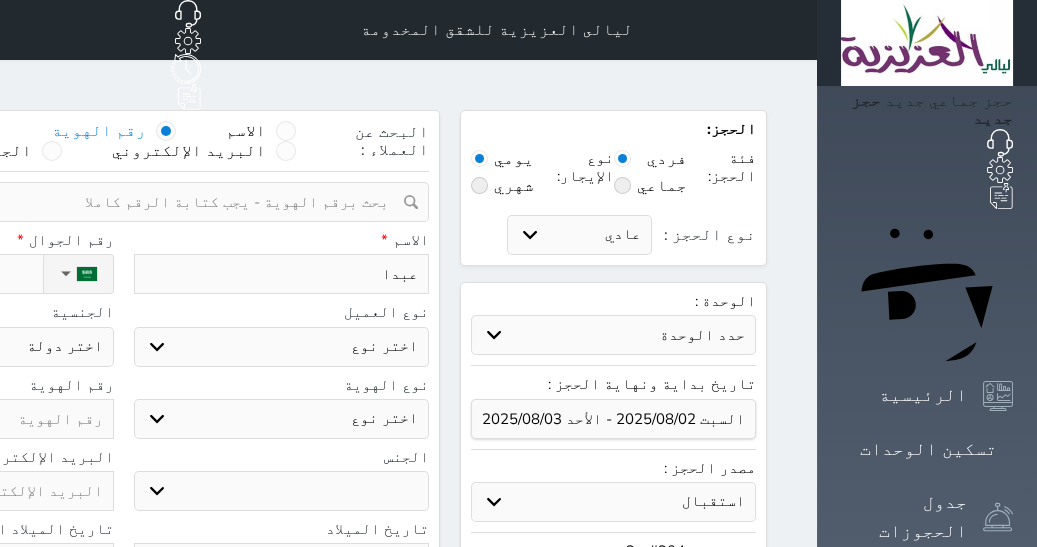 type on "عبدال" 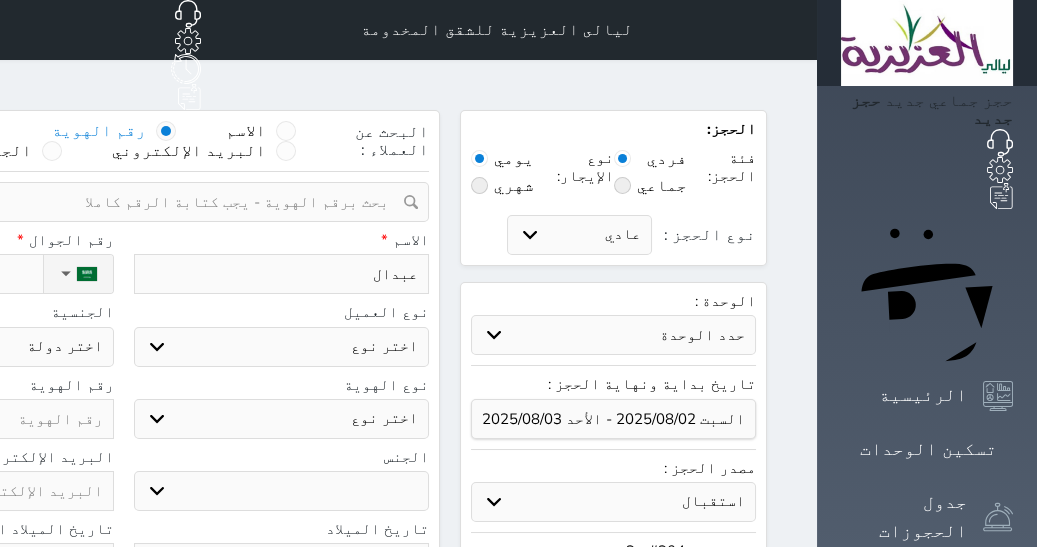 type on "عبدالل" 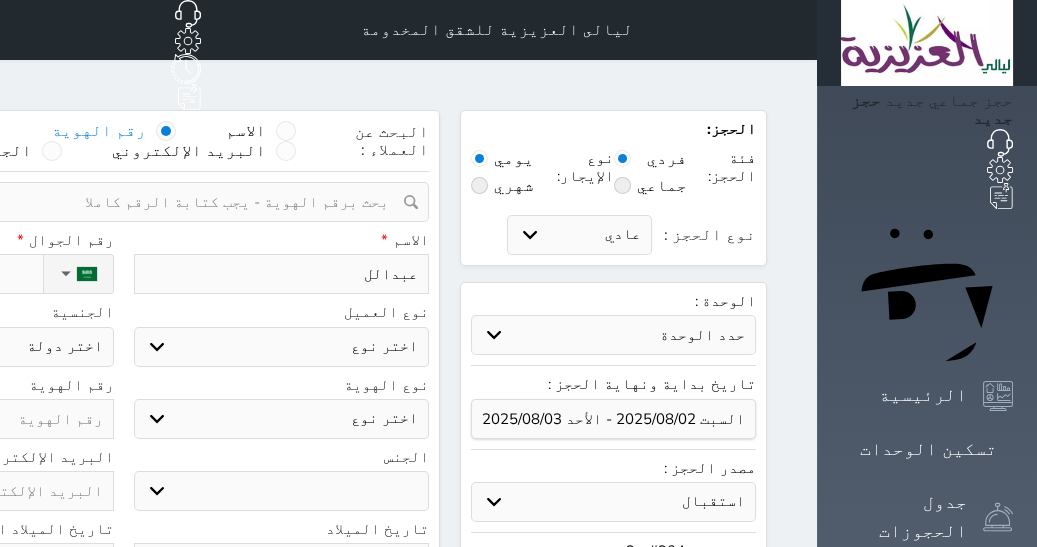 type on "عبدالله" 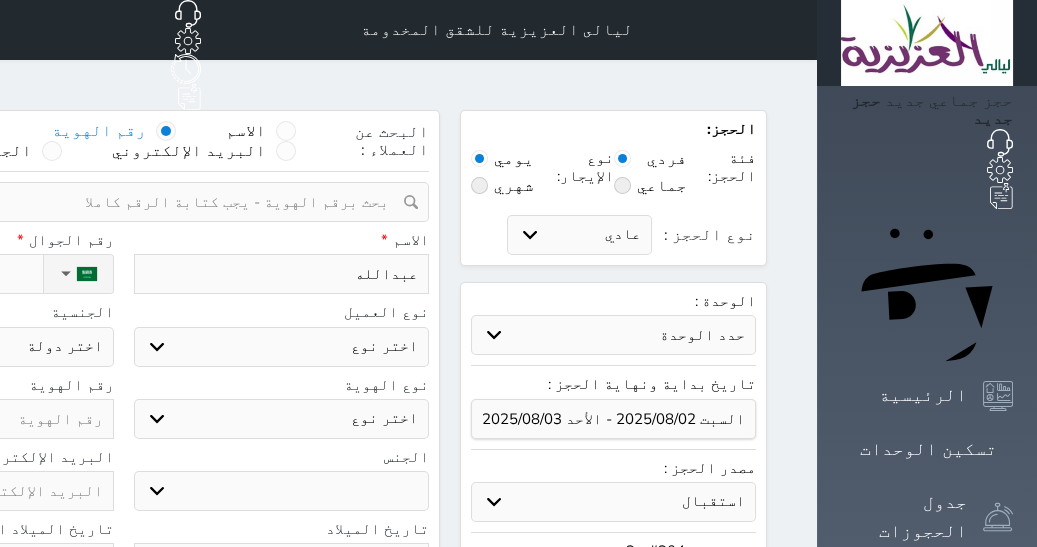 type on "عبدالله" 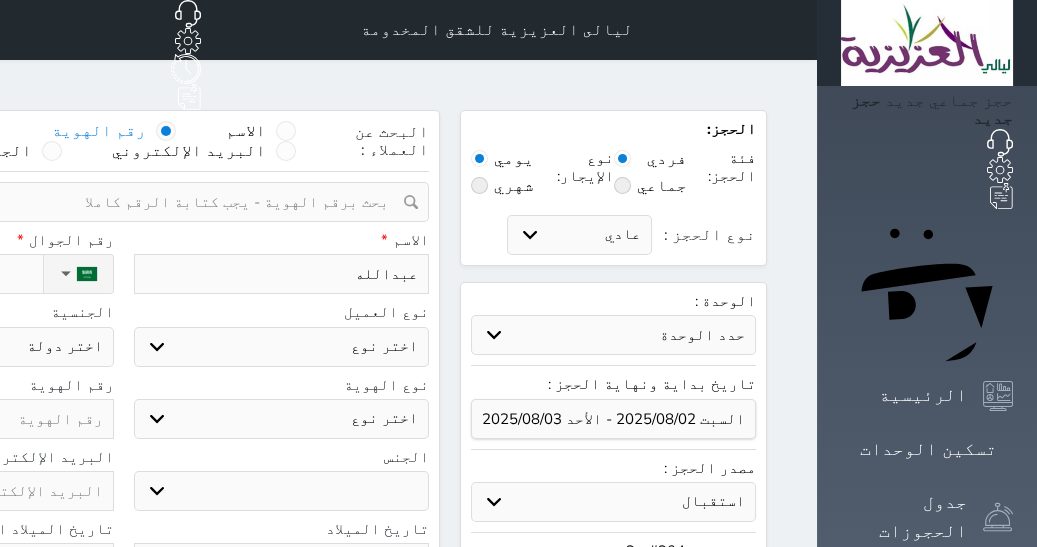type on "عبدالله ب" 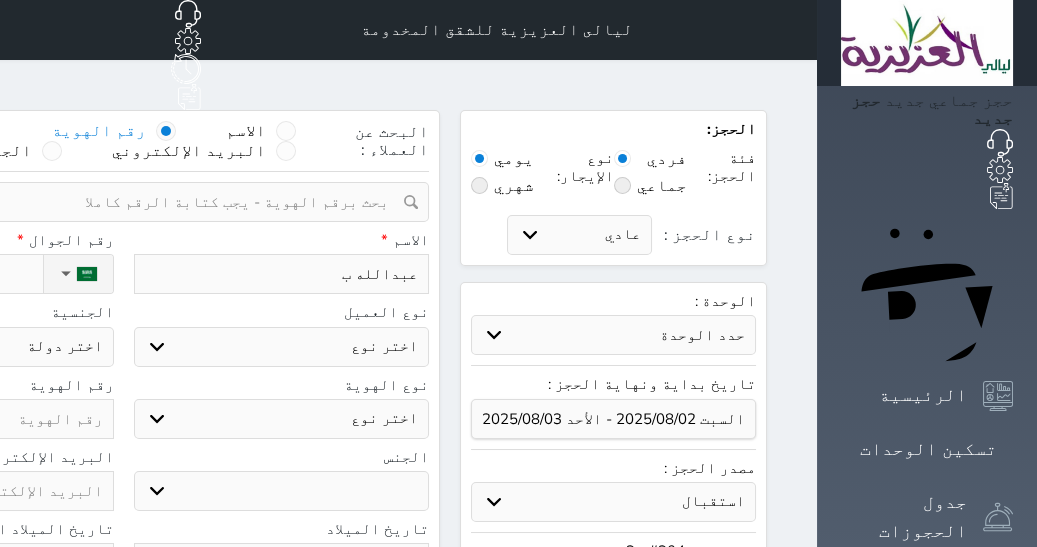 select 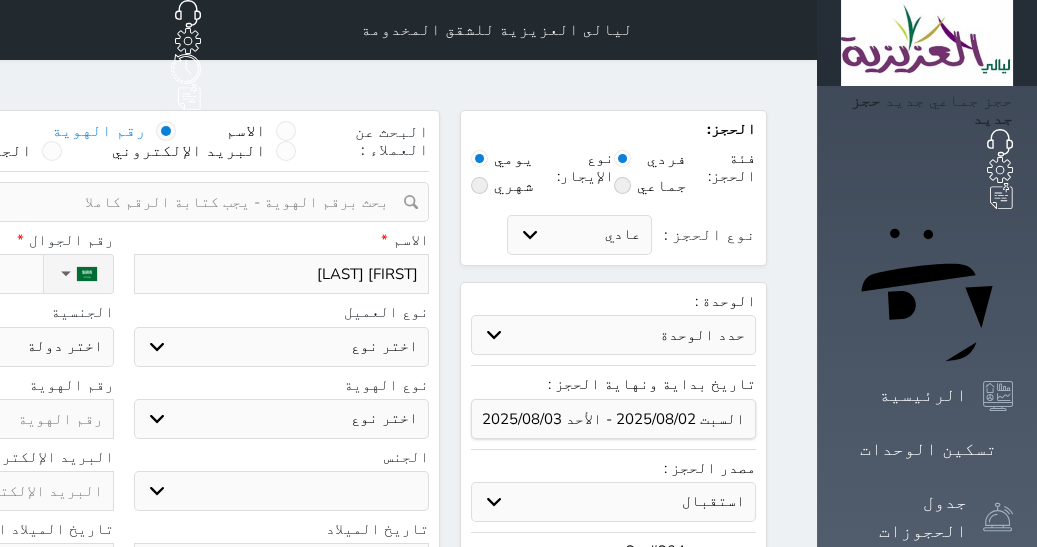 type on "[FIRST] [LAST]" 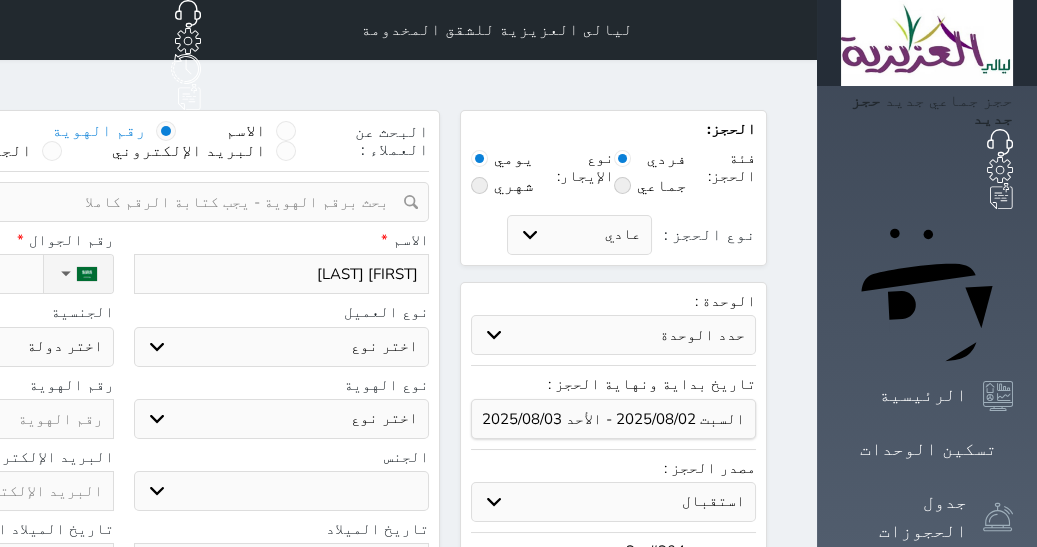 type on "[FIRST] [LAST]" 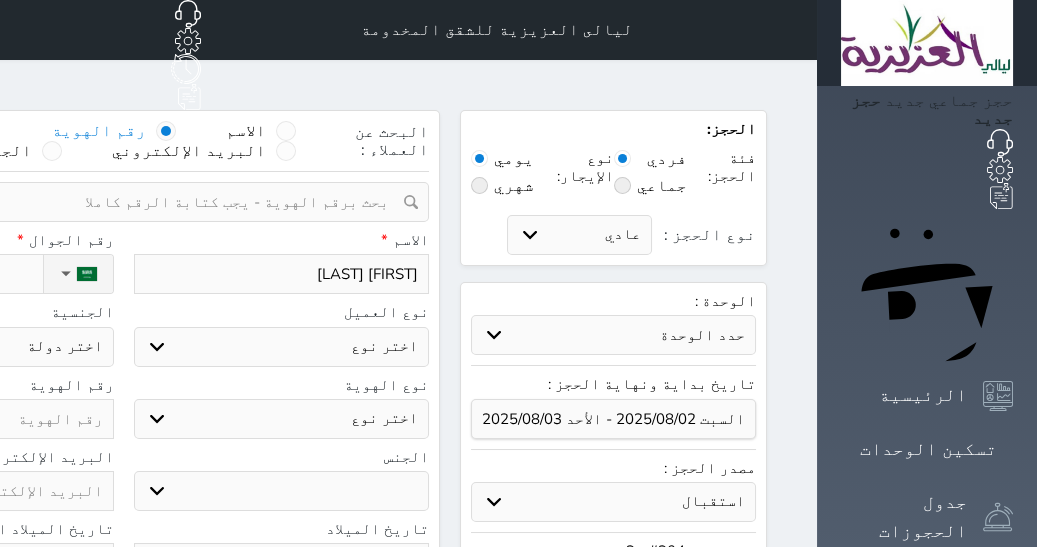 select 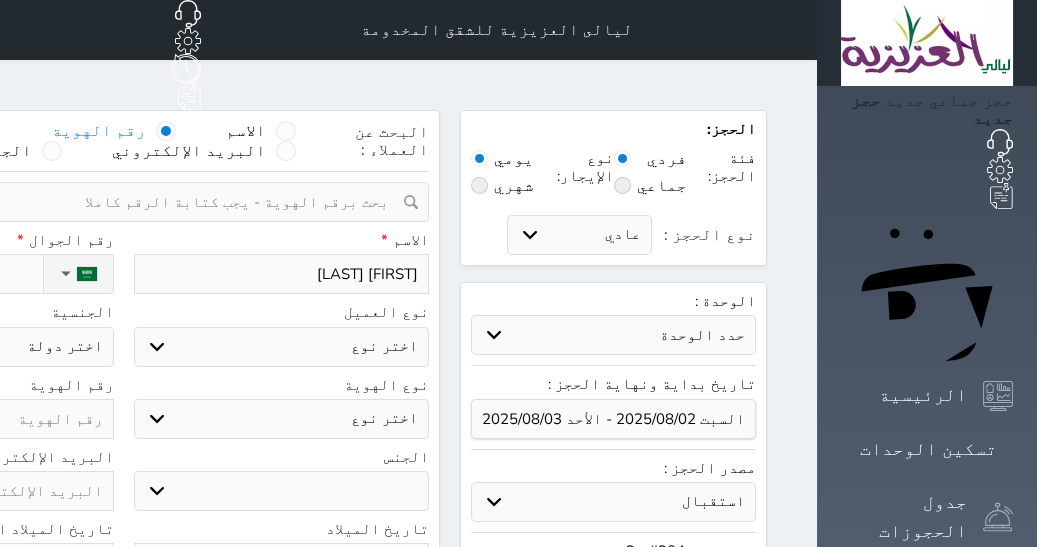 type on "[FIRST] [LAST]" 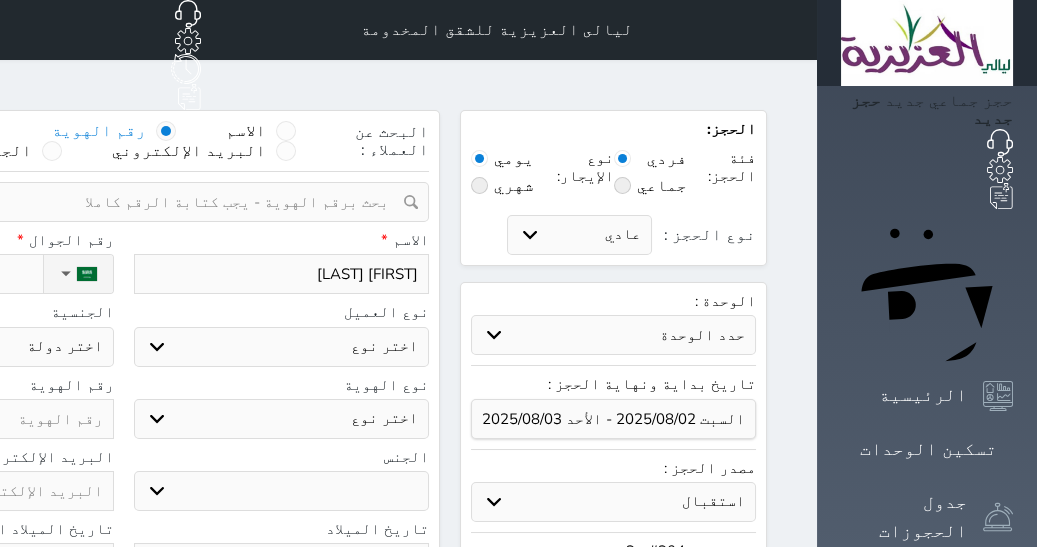 select 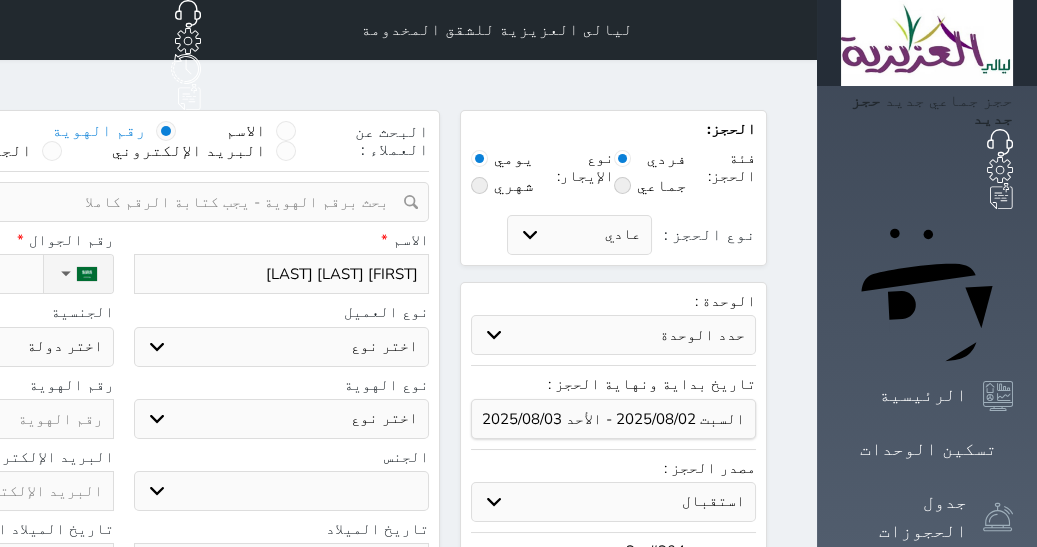 type on "[FIRST] [LAST] [LAST]" 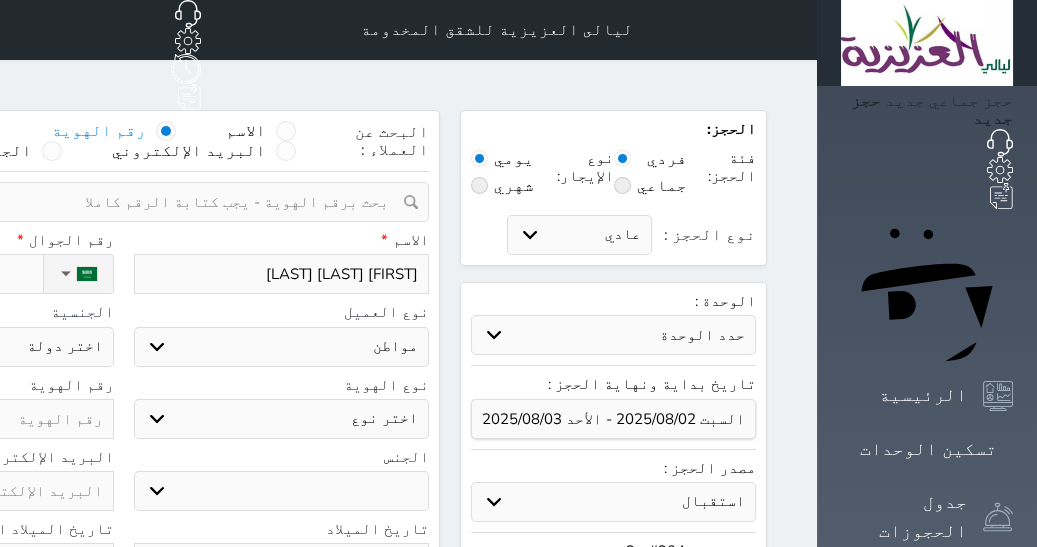 click on "مواطن" at bounding box center [0, 0] 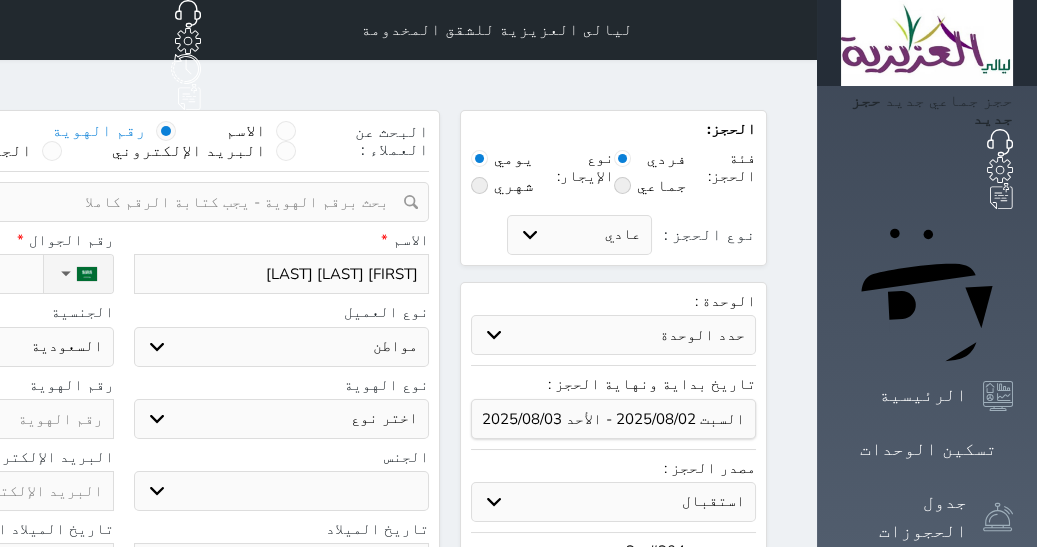 click on "الجنس" at bounding box center [282, 457] 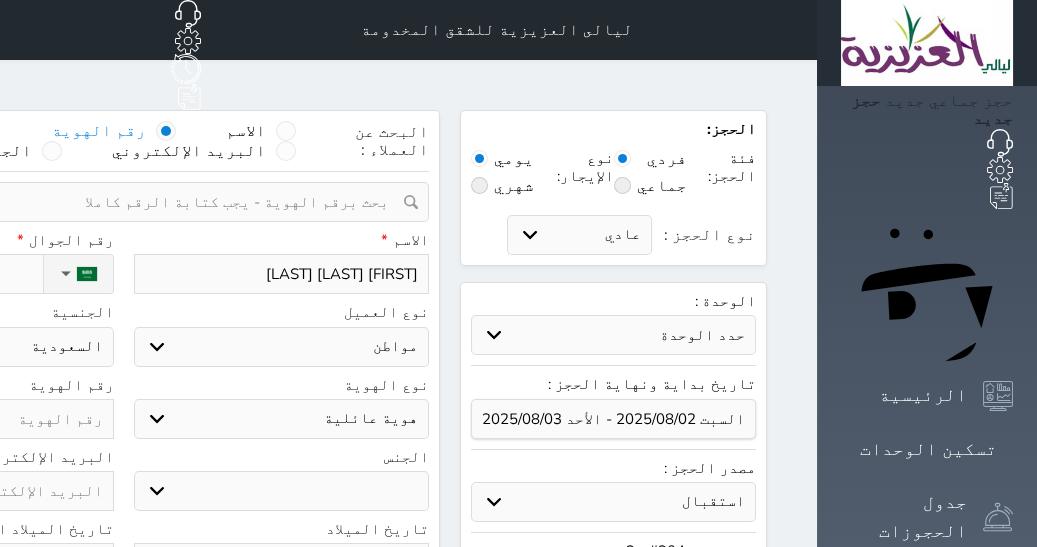click on "هوية عائلية" at bounding box center (0, 0) 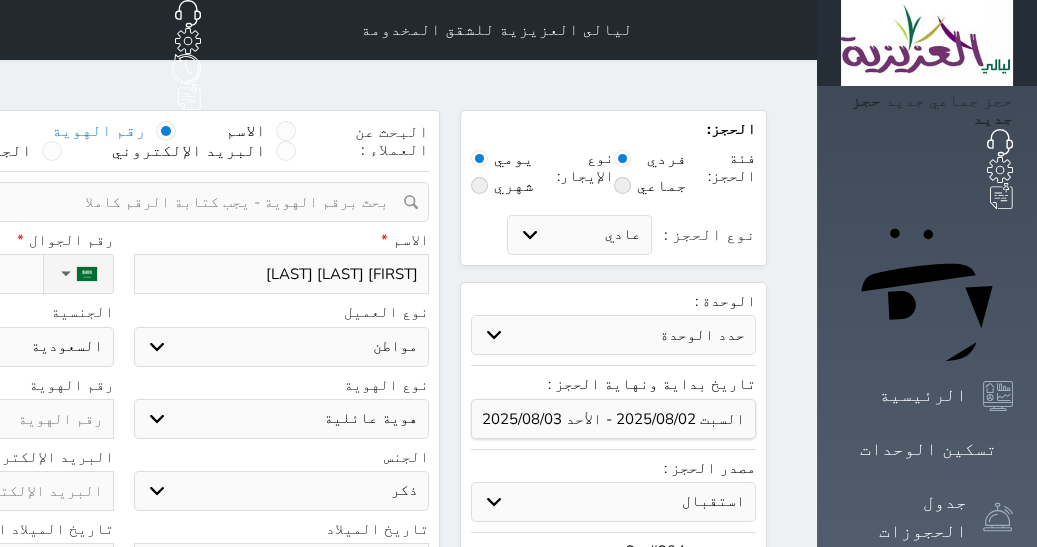 click on "نوع الحجز :" at bounding box center [-70, 274] 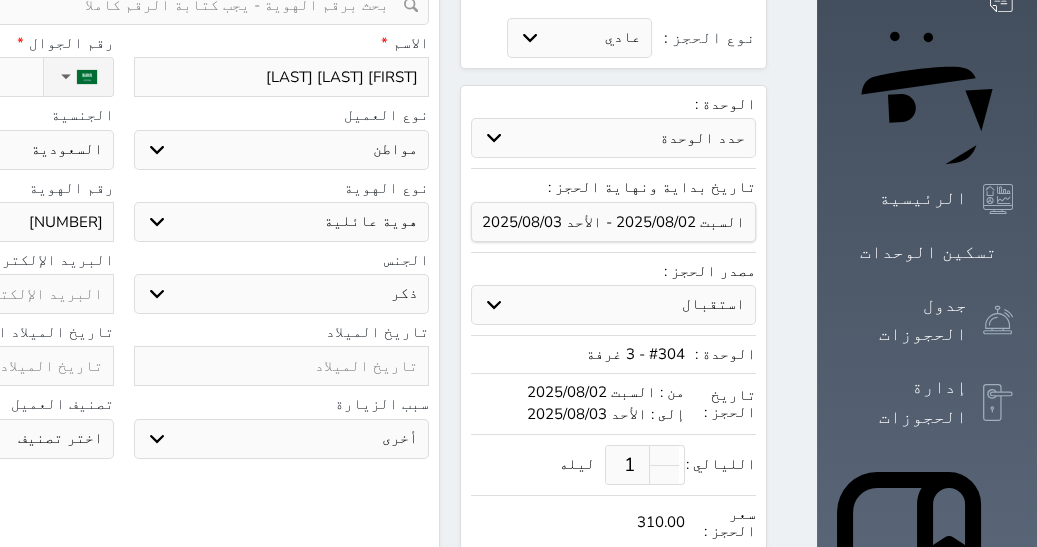 scroll, scrollTop: 220, scrollLeft: 0, axis: vertical 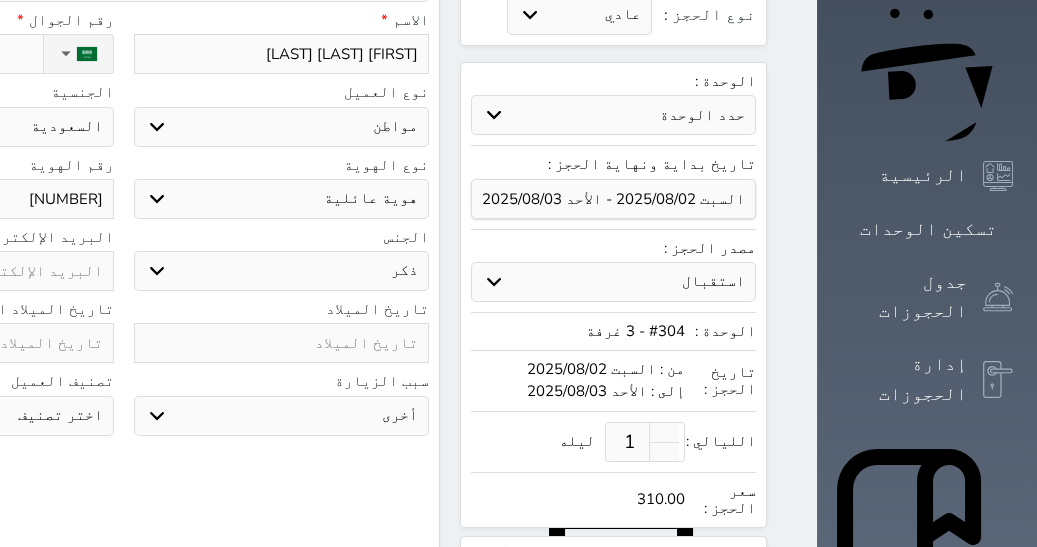 type on "[NUMBER]" 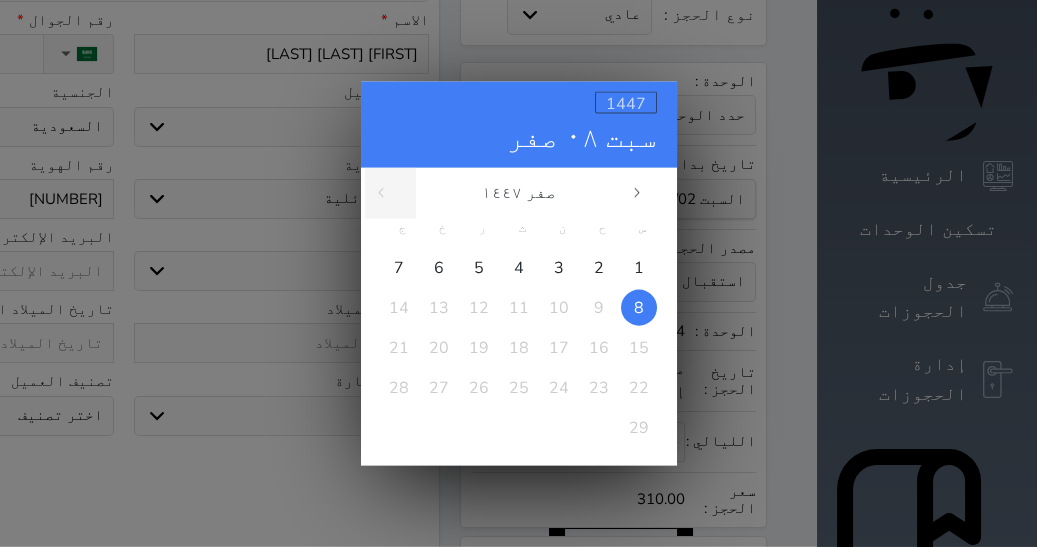 click on "1447" at bounding box center [626, 103] 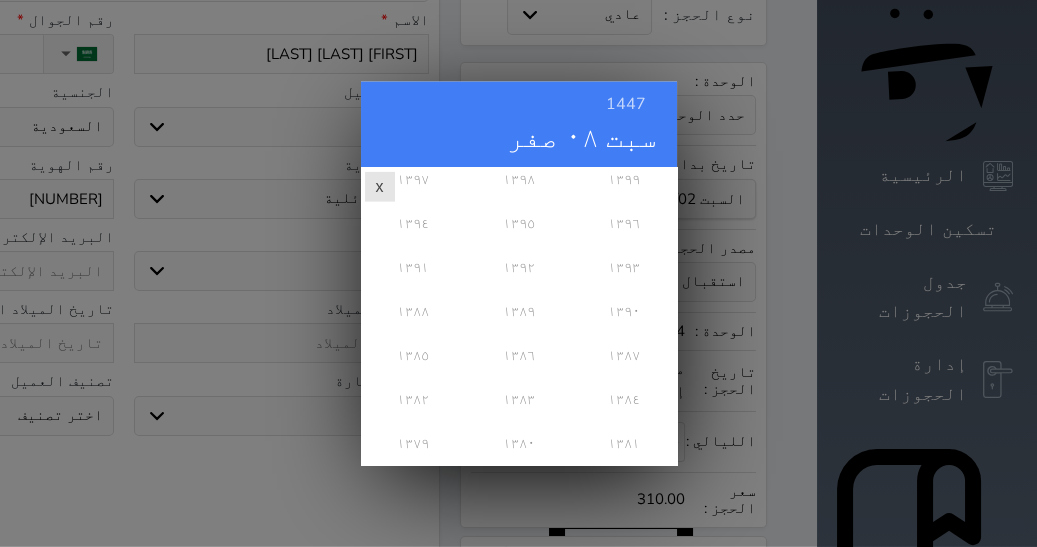 scroll, scrollTop: 749, scrollLeft: 0, axis: vertical 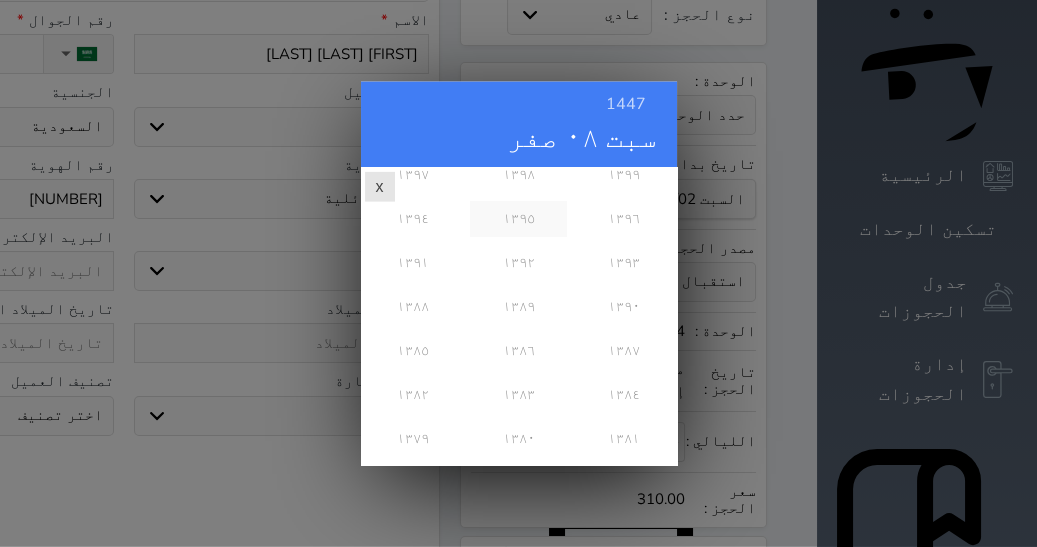 click on "١٣٩٥" at bounding box center [518, 218] 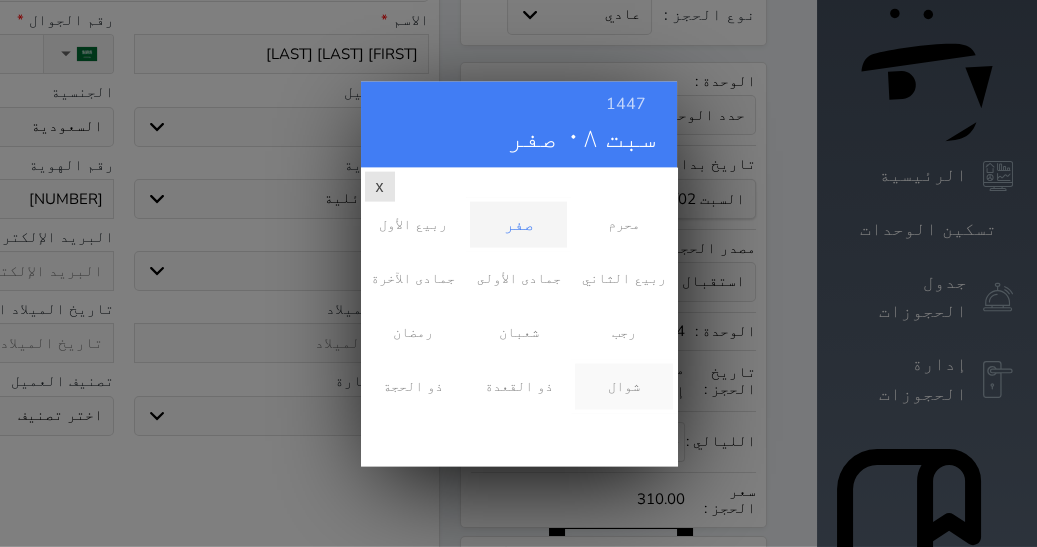 click on "شوال" at bounding box center [623, 386] 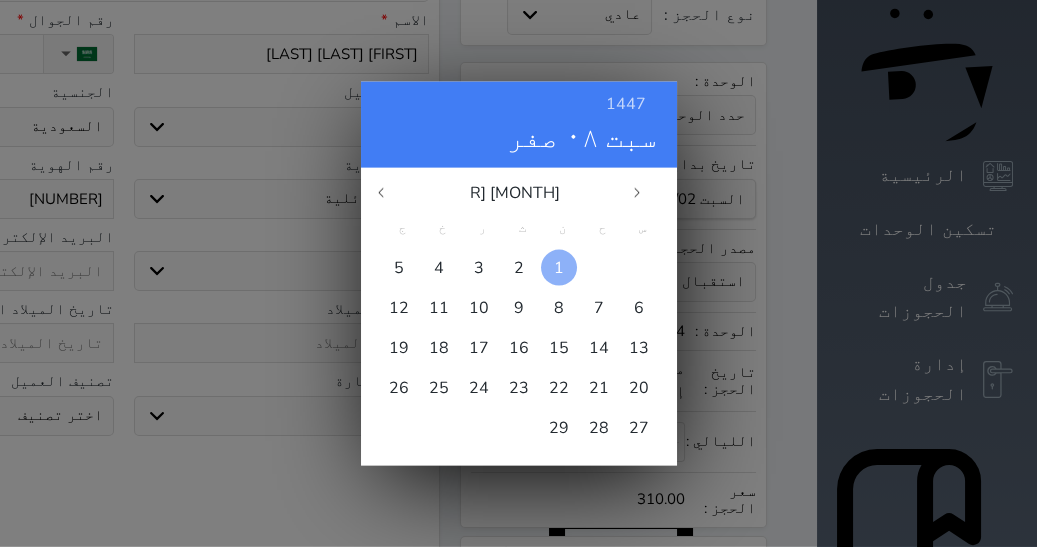 click at bounding box center [559, 267] 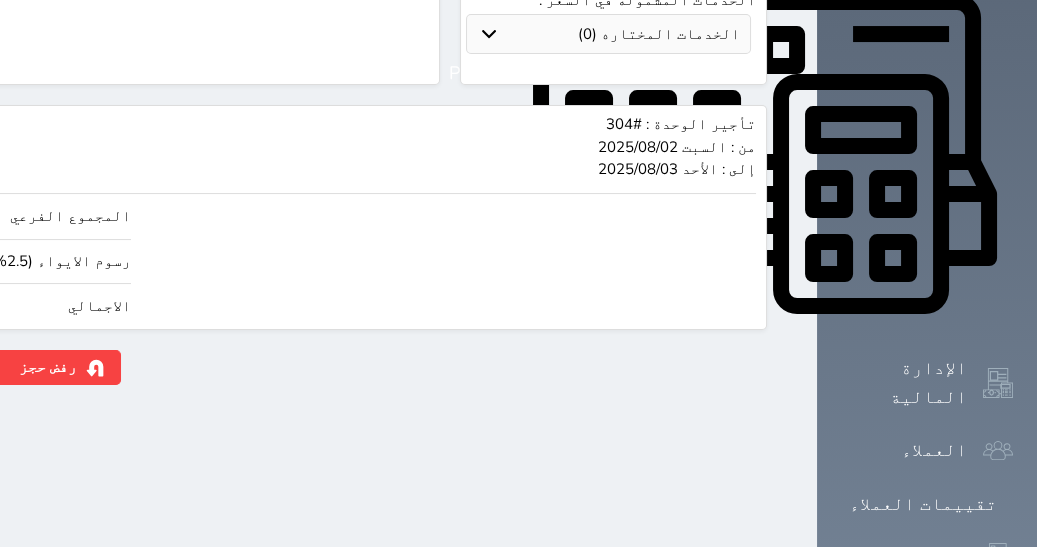 scroll, scrollTop: 831, scrollLeft: 0, axis: vertical 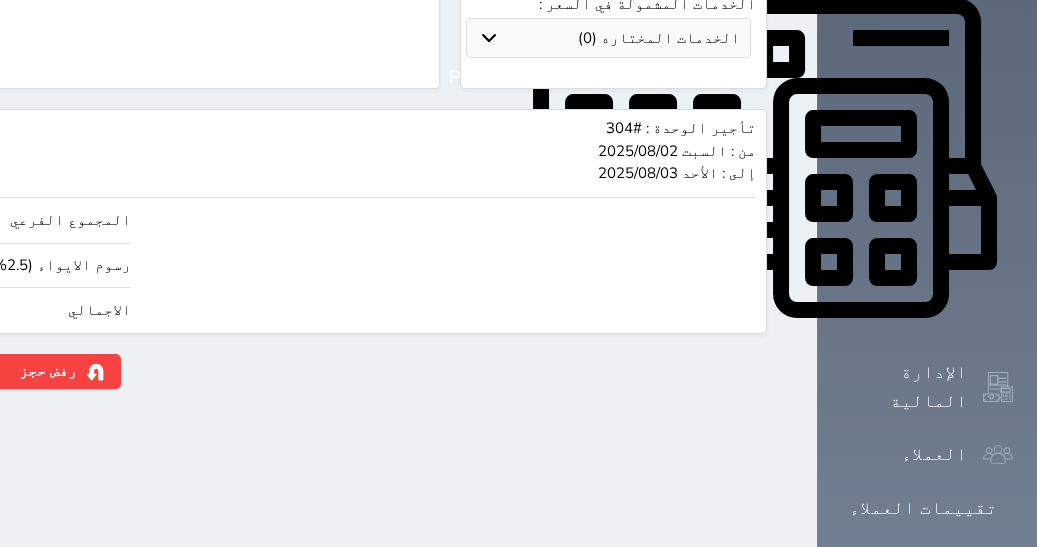 click on "310.00" at bounding box center (-117, 310) 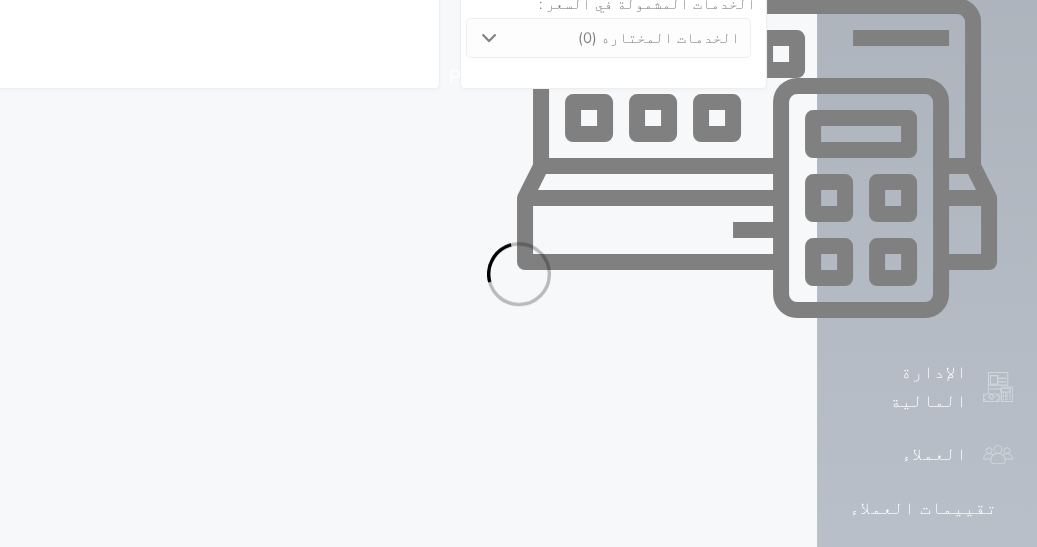 select on "1" 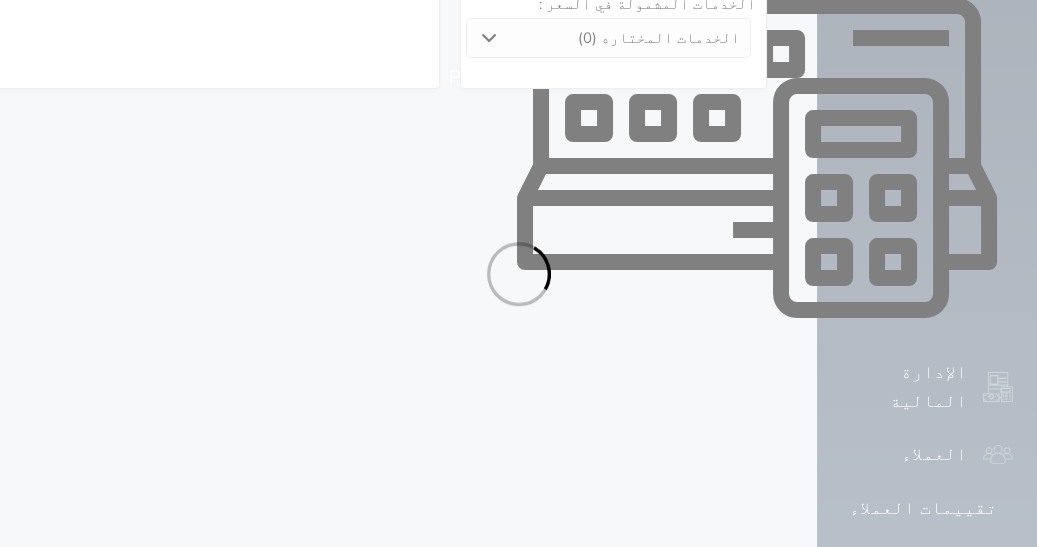 select on "113" 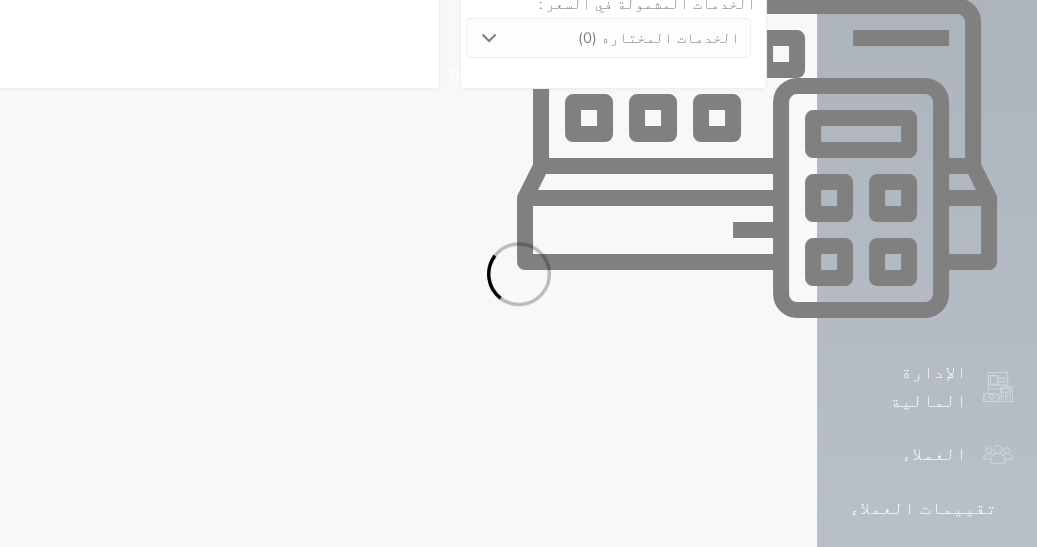 select on "2" 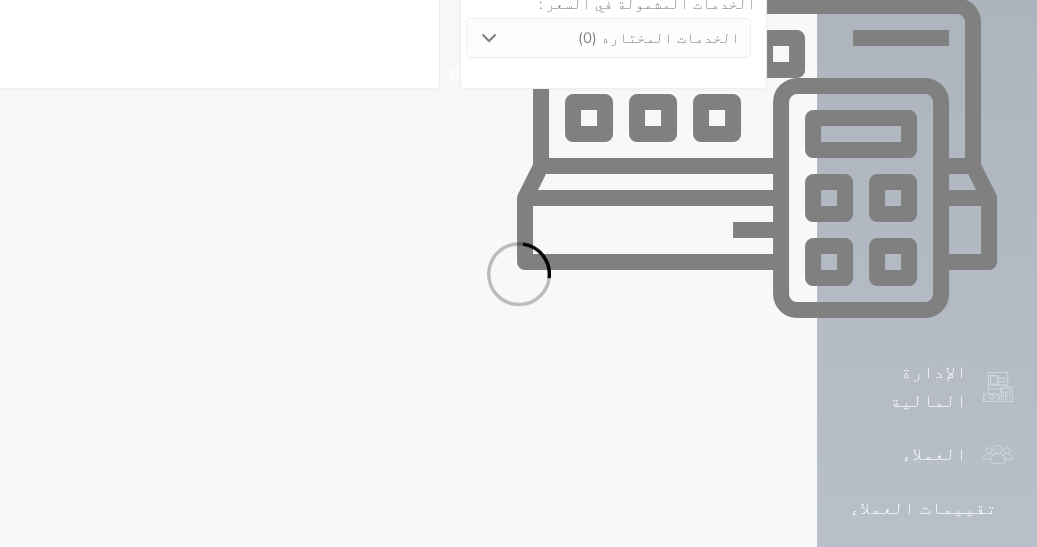 select on "7" 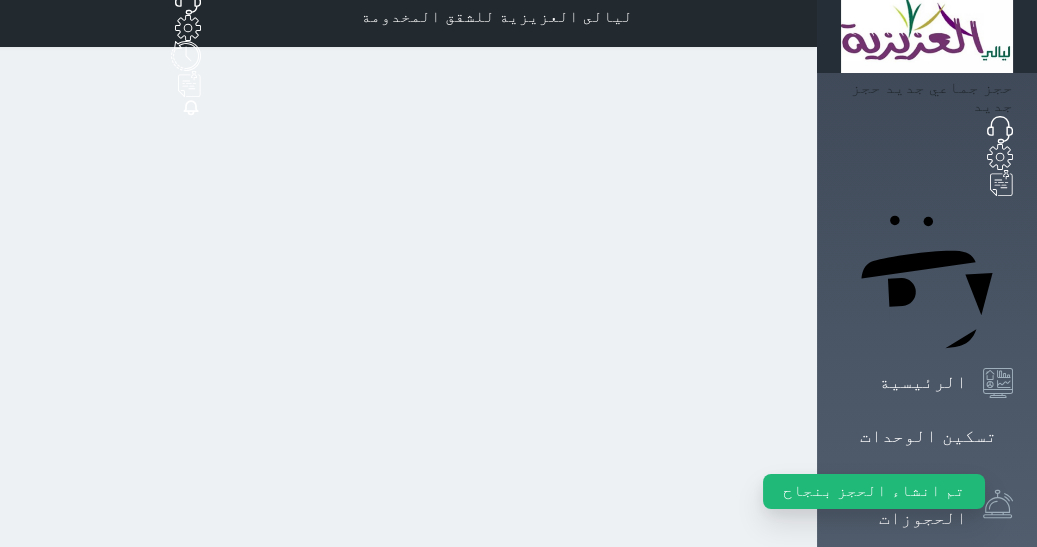 scroll, scrollTop: 0, scrollLeft: 0, axis: both 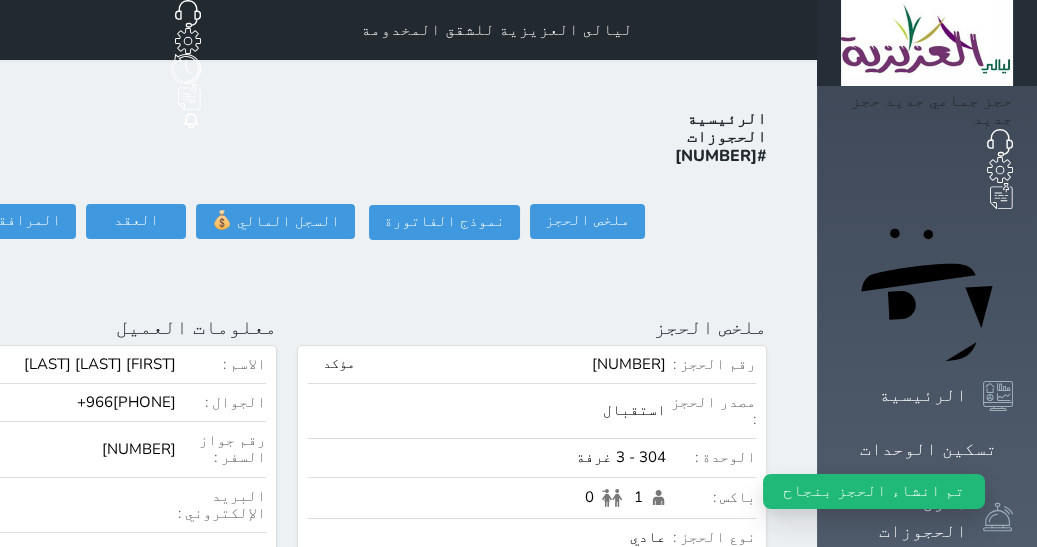 click on "تسجيل دخول" at bounding box center (-126, 221) 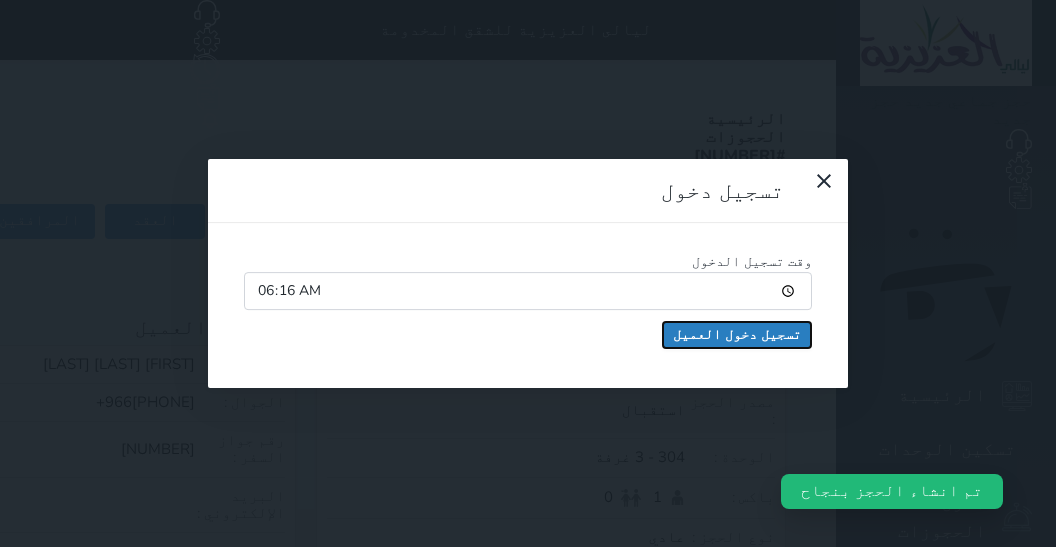 click on "تسجيل دخول العميل" at bounding box center (737, 335) 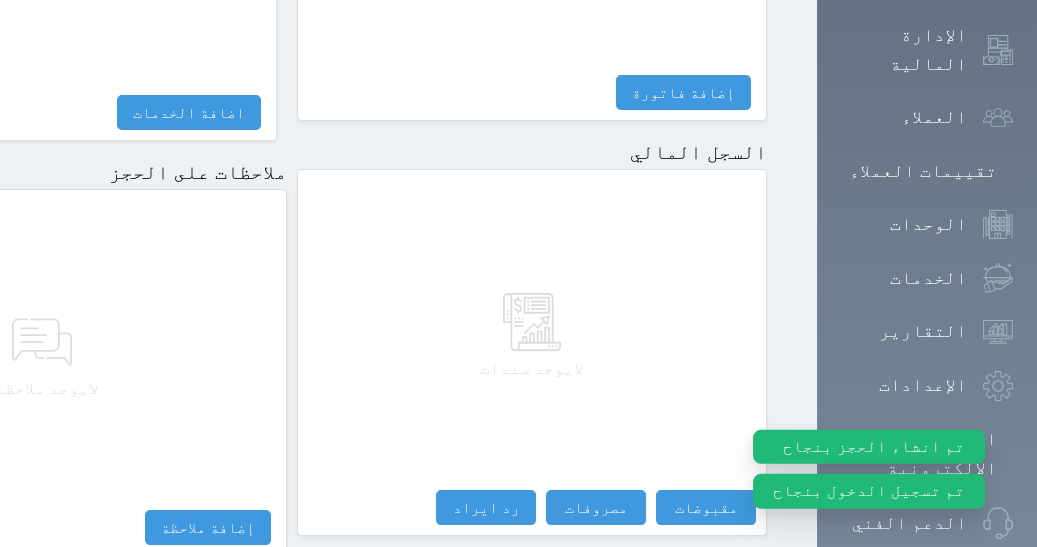 scroll, scrollTop: 1175, scrollLeft: 0, axis: vertical 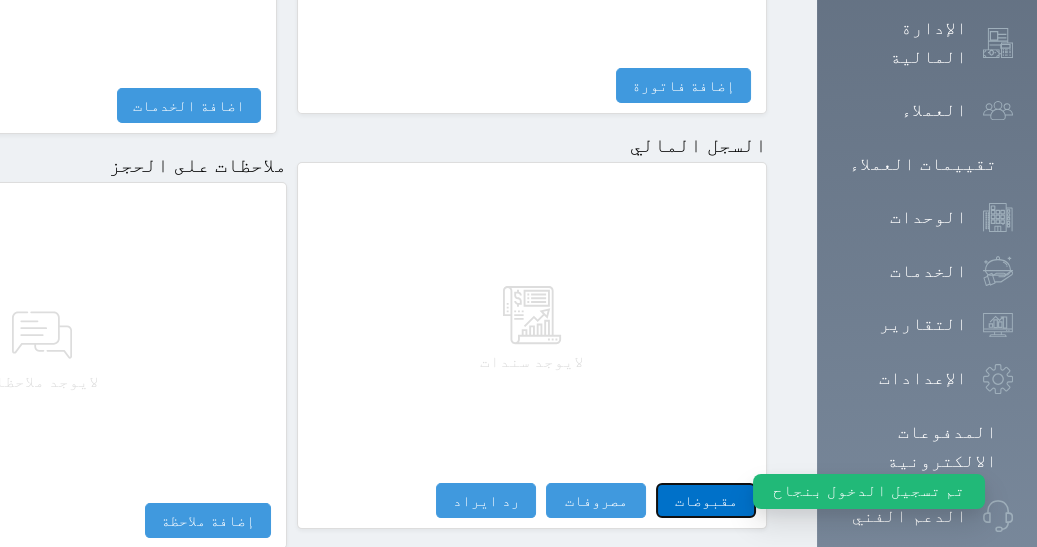 click on "مقبوضات" at bounding box center (706, 500) 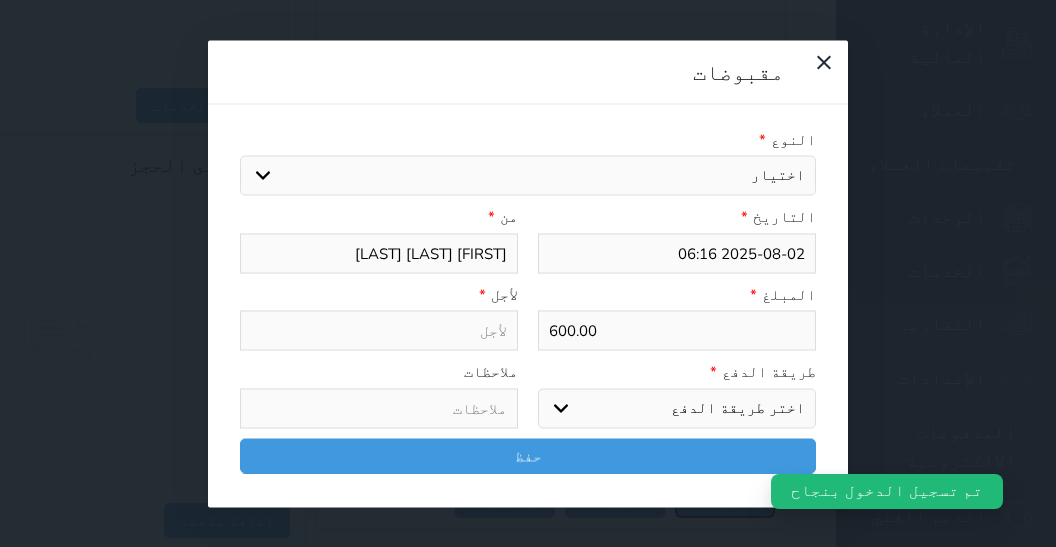 select 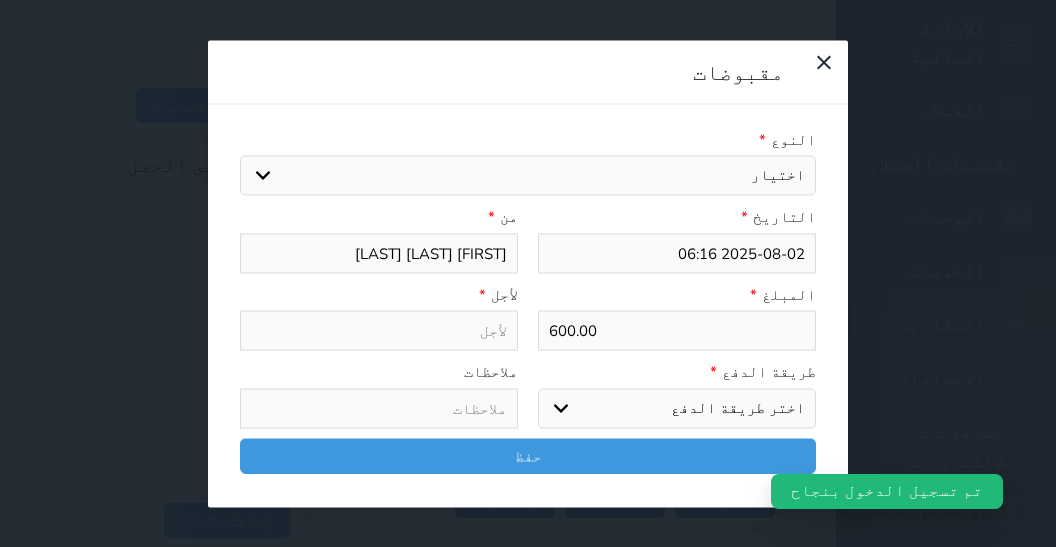click on "اختيار   مقبوضات عامة قيمة إيجار فواتير تامين عربون لا ينطبق آخر مغسلة واي فاي - الإنترنت مواقف السيارات طعام الأغذية والمشروبات مشروبات المشروبات الباردة المشروبات الساخنة الإفطار غداء عشاء مخبز و كعك حمام سباحة الصالة الرياضية سبا و خدمات الجمال اختيار وإسقاط (خدمات النقل) ميني بار كابل - تلفزيون سرير إضافي تصفيف الشعر التسوق خدمات الجولات السياحية المنظمة خدمات الدليل السياحي" at bounding box center (528, 176) 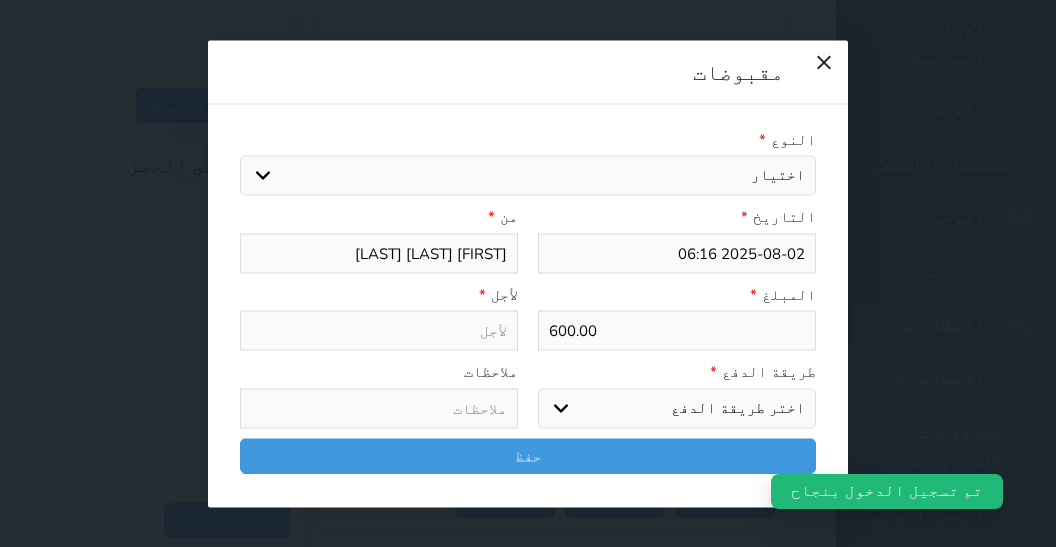 click on "فواتير" at bounding box center (0, 0) 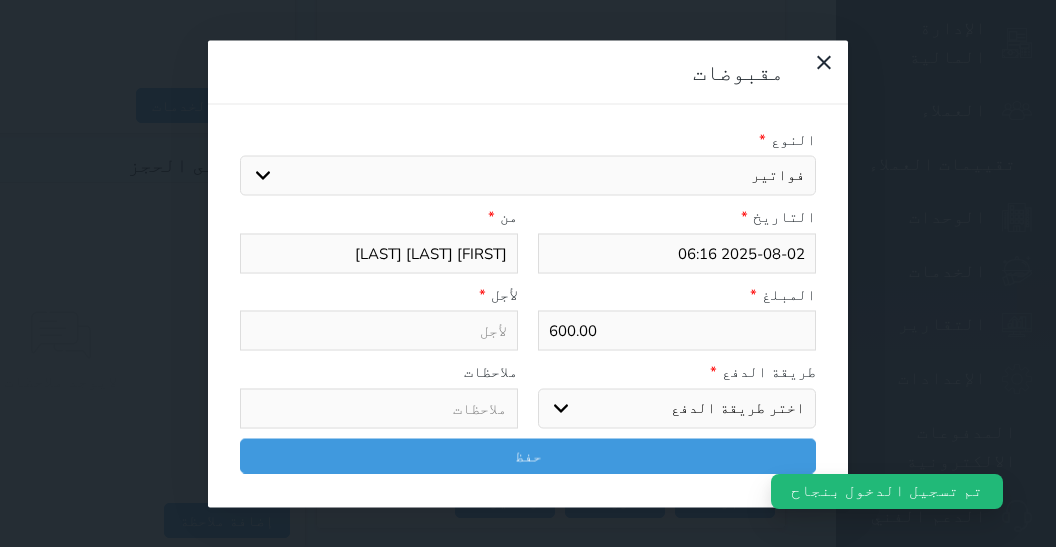 select 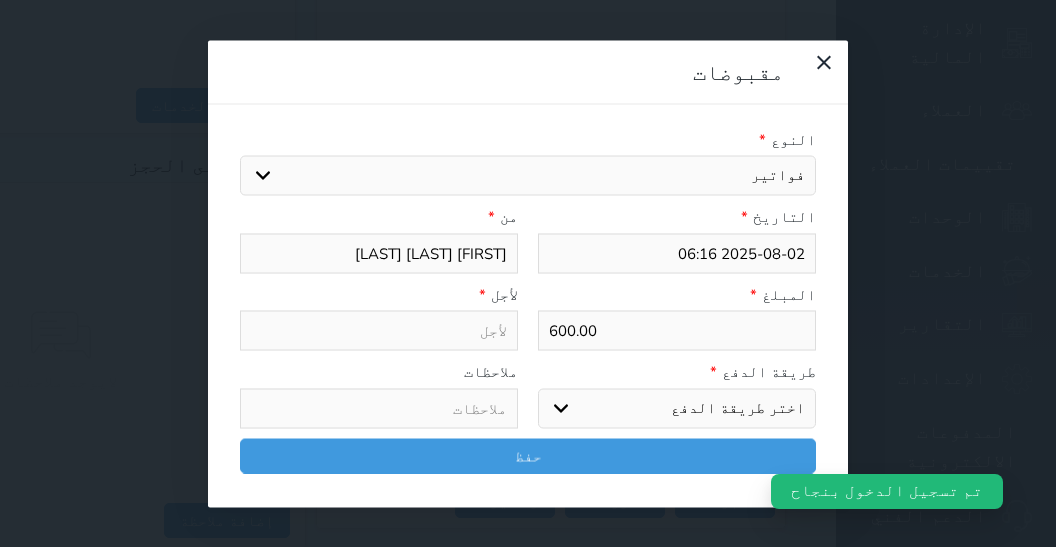 type on "فواتير - الوحدة - 304" 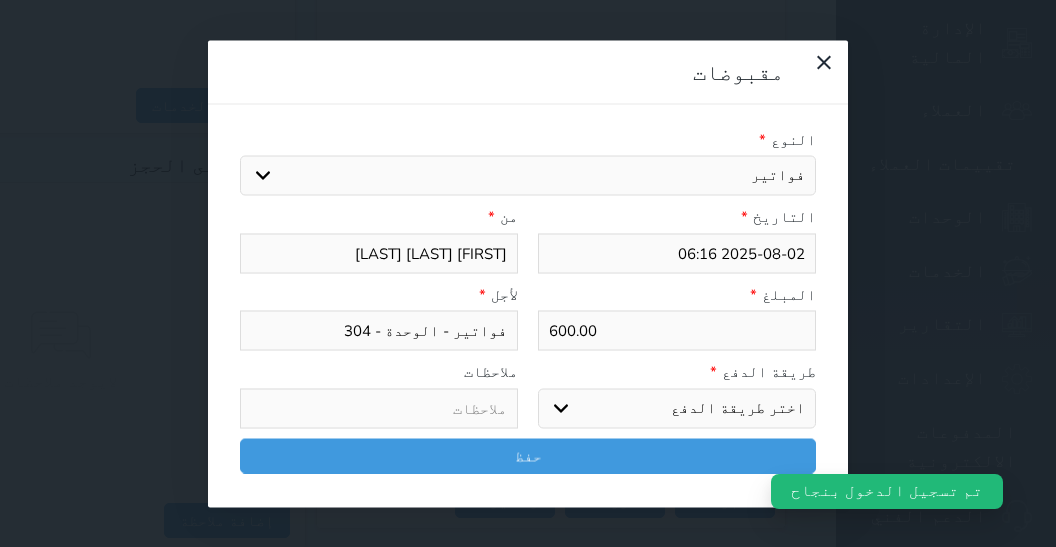 click on "اختر طريقة الدفع   دفع نقدى   تحويل بنكى   مدى   بطاقة ائتمان   آجل" at bounding box center (677, 408) 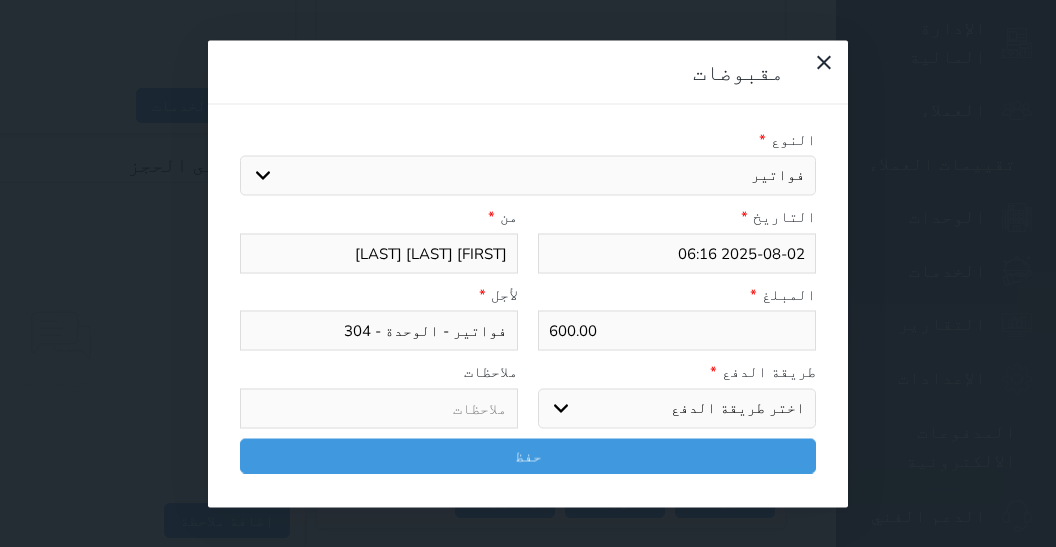 select on "mada" 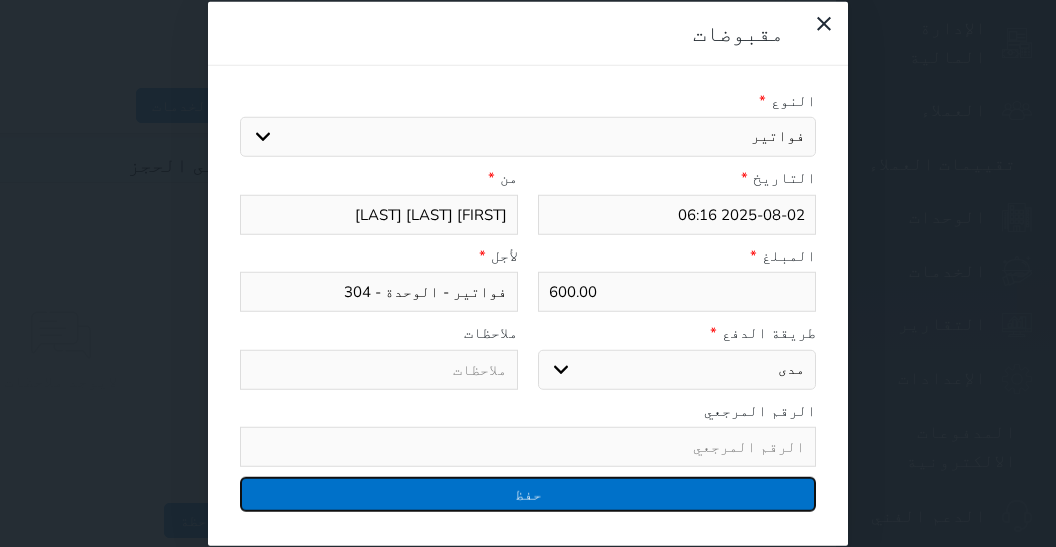 click on "حفظ" at bounding box center [528, 494] 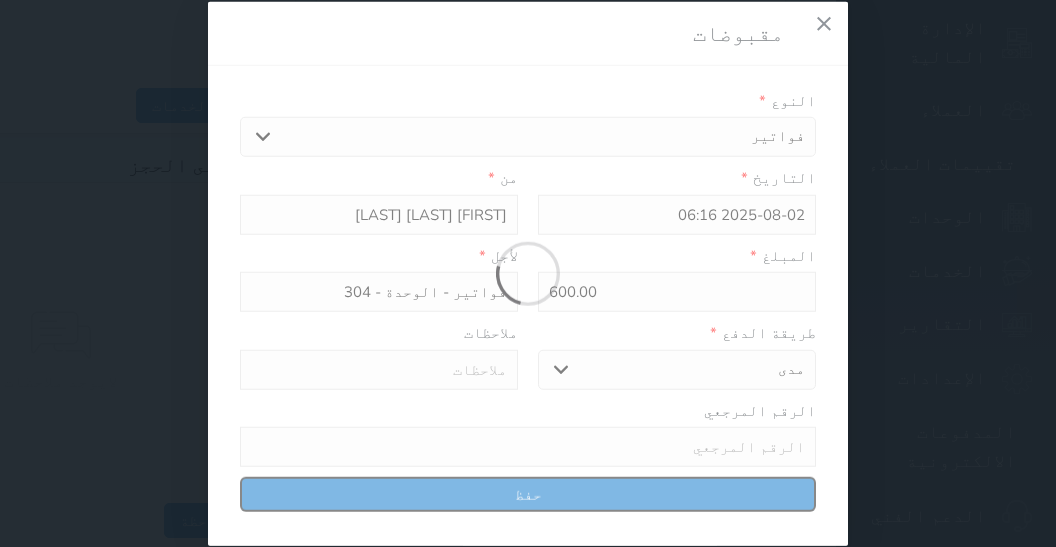 select 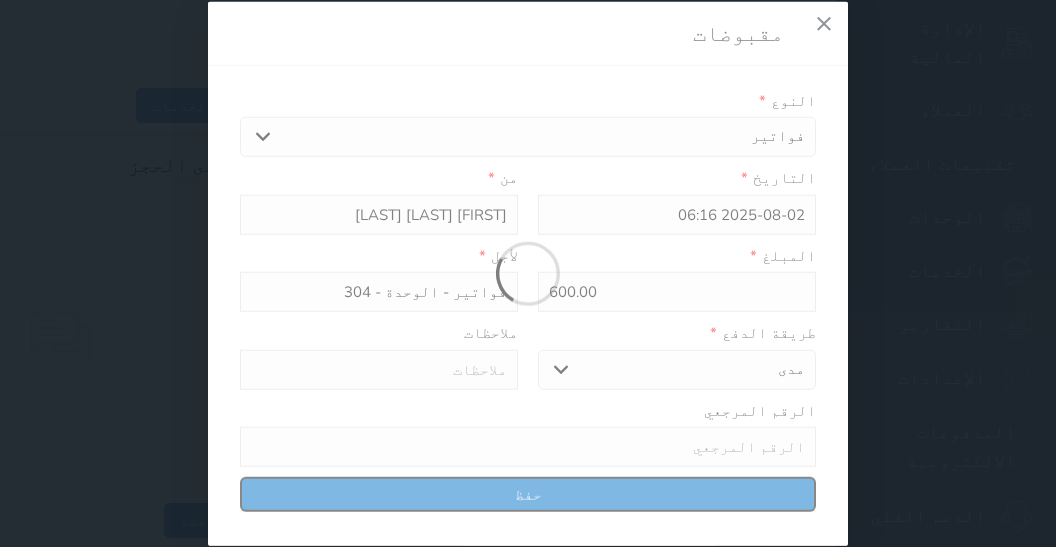 type 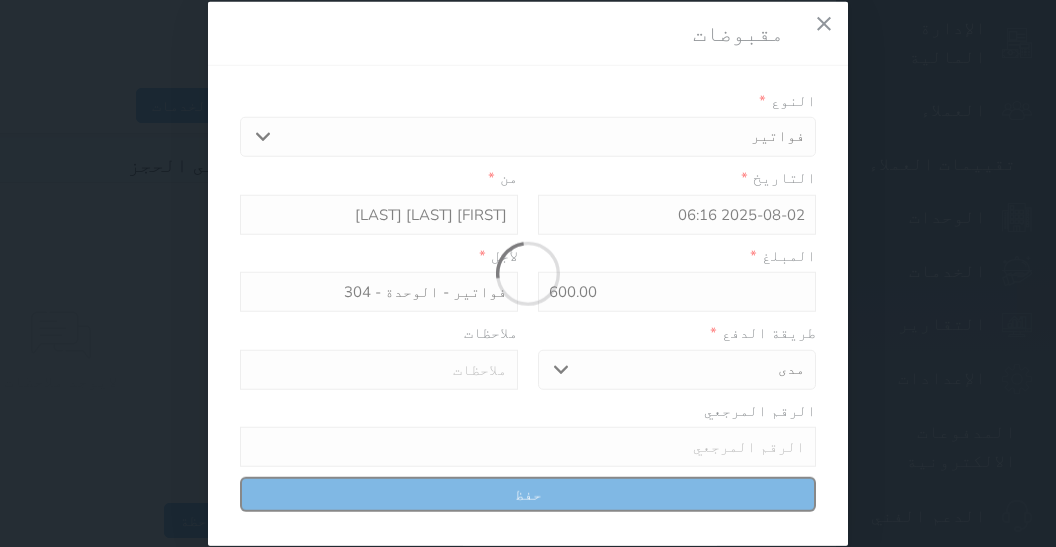 type on "0" 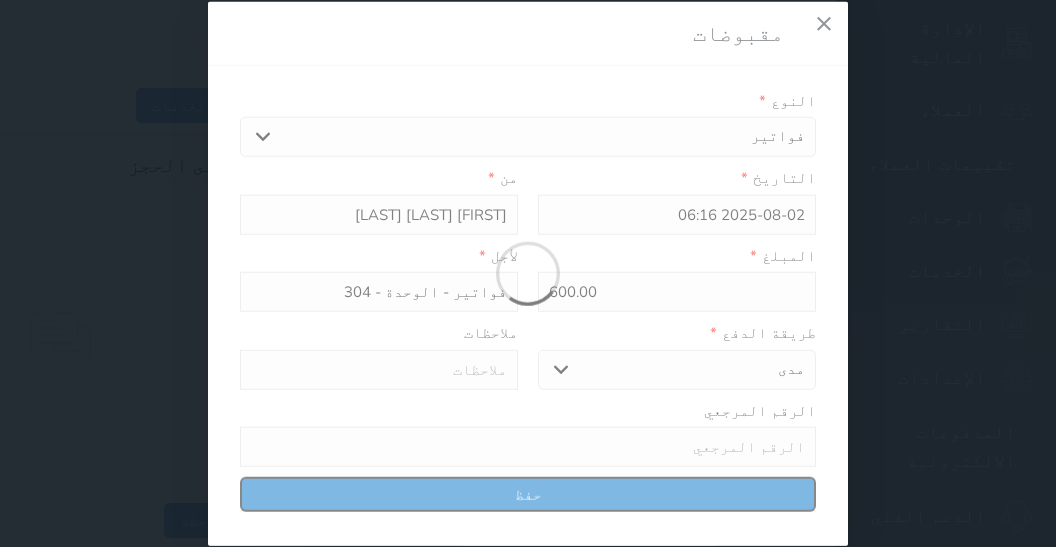 select 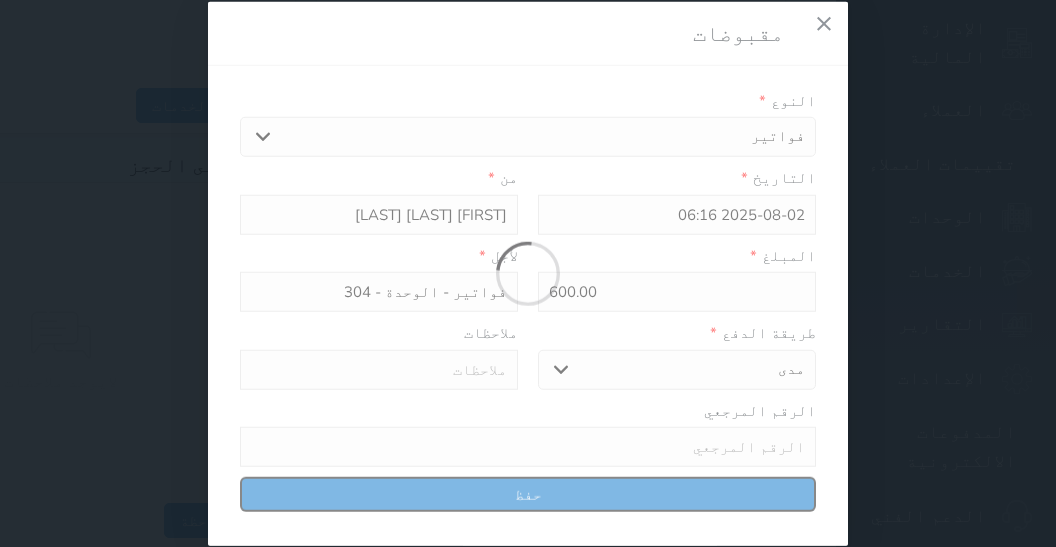 type on "0" 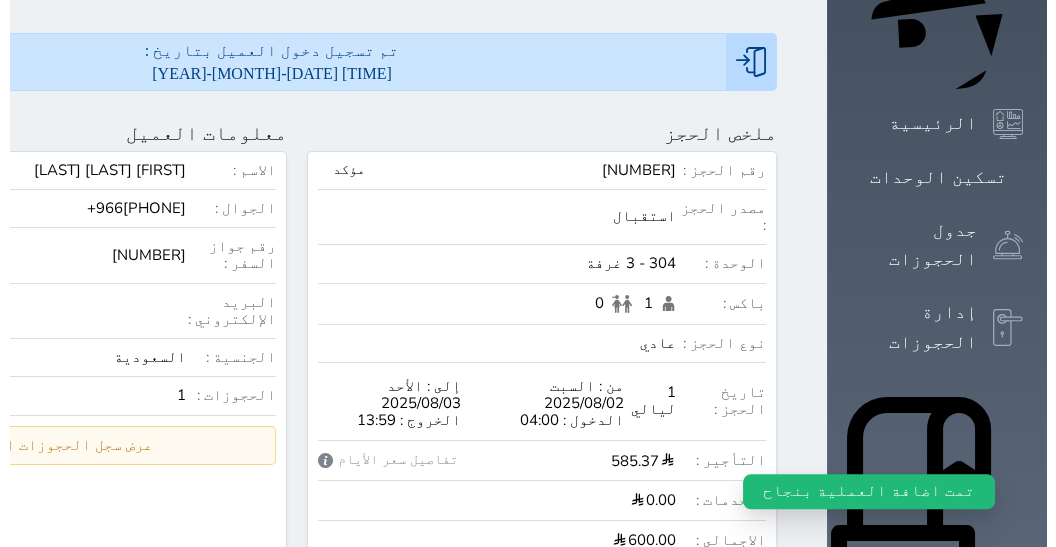 scroll, scrollTop: 0, scrollLeft: 0, axis: both 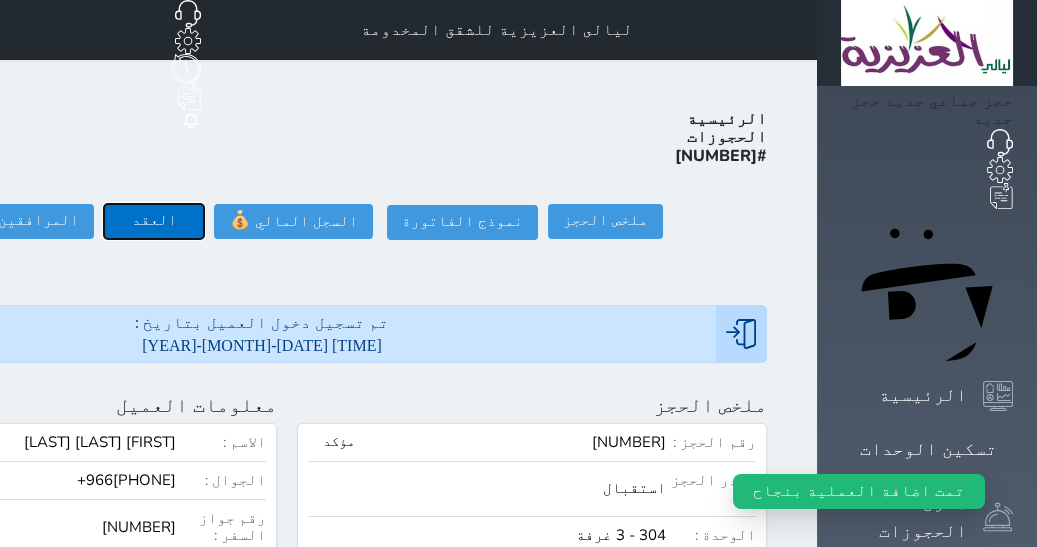 click on "العقد" at bounding box center [154, 221] 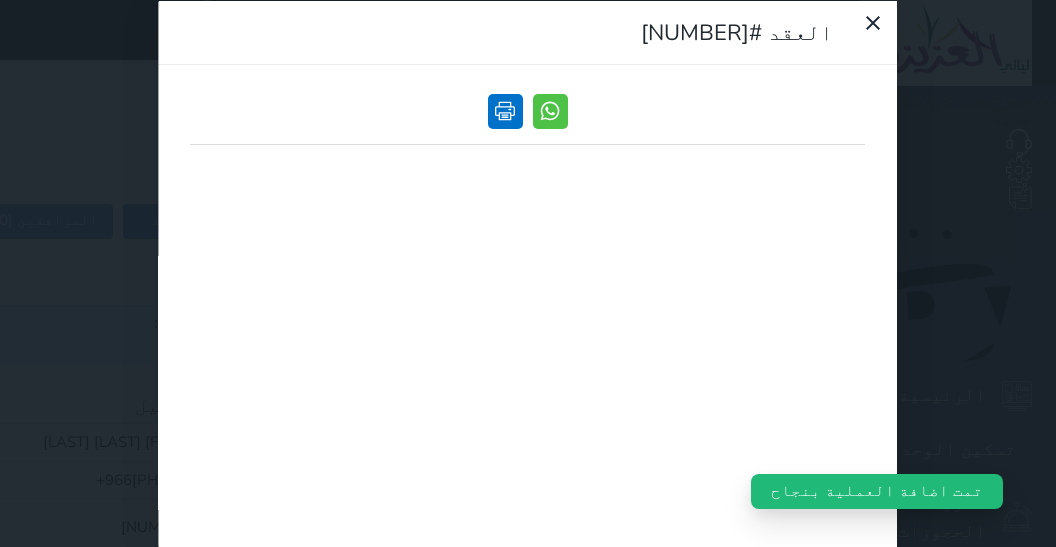 click at bounding box center [505, 110] 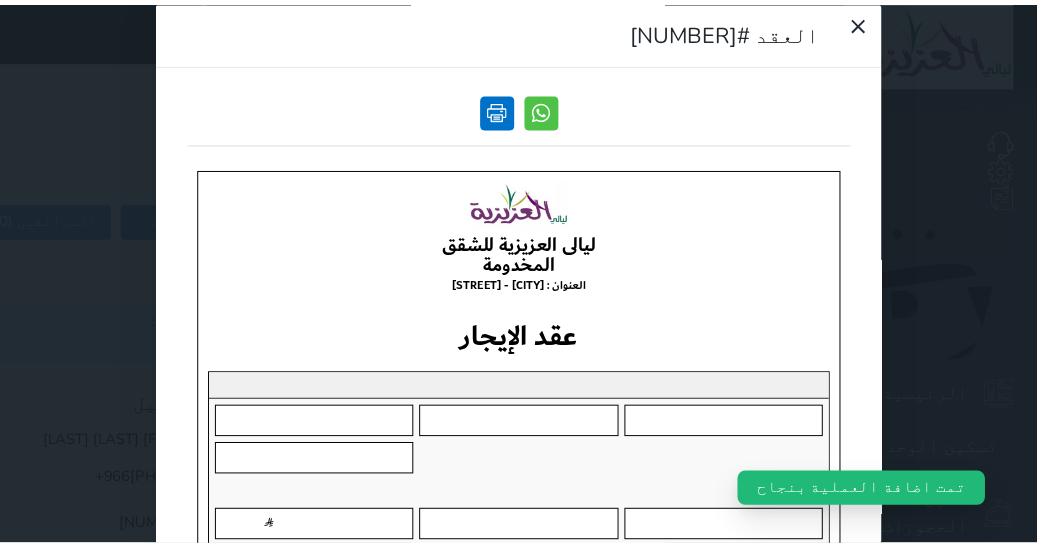 scroll, scrollTop: 0, scrollLeft: 0, axis: both 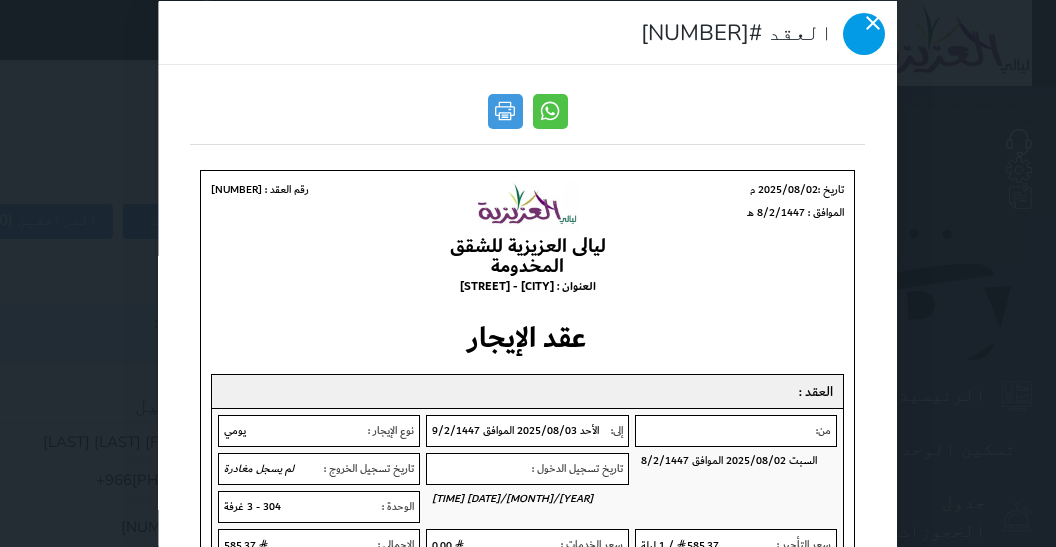 click 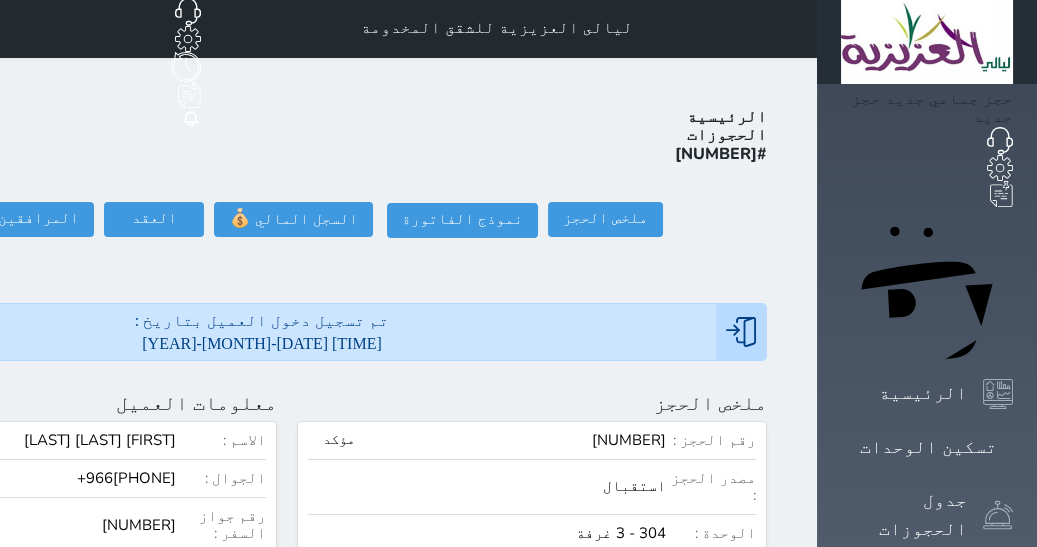 scroll, scrollTop: 0, scrollLeft: 0, axis: both 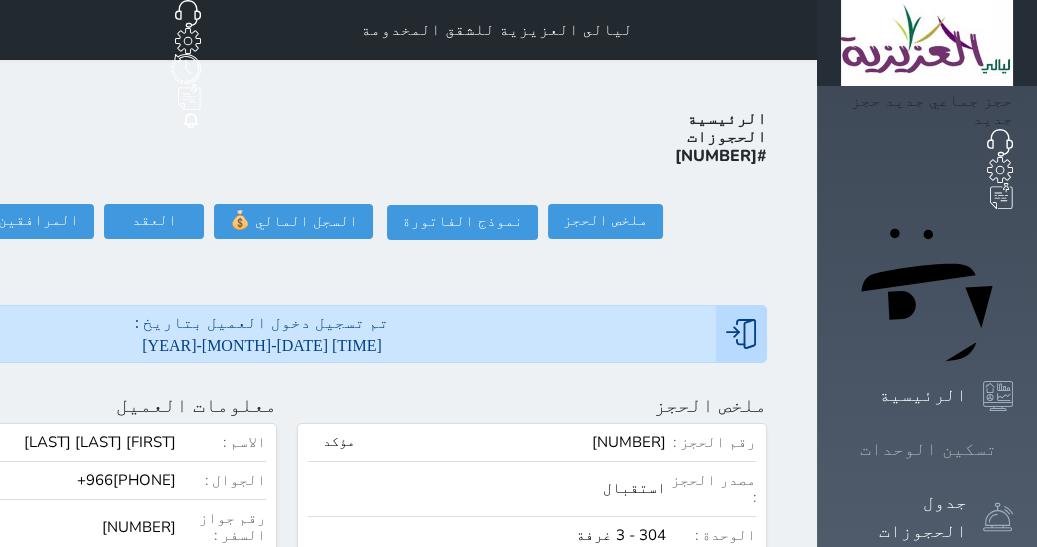 click on "تسكين الوحدات" at bounding box center [927, 449] 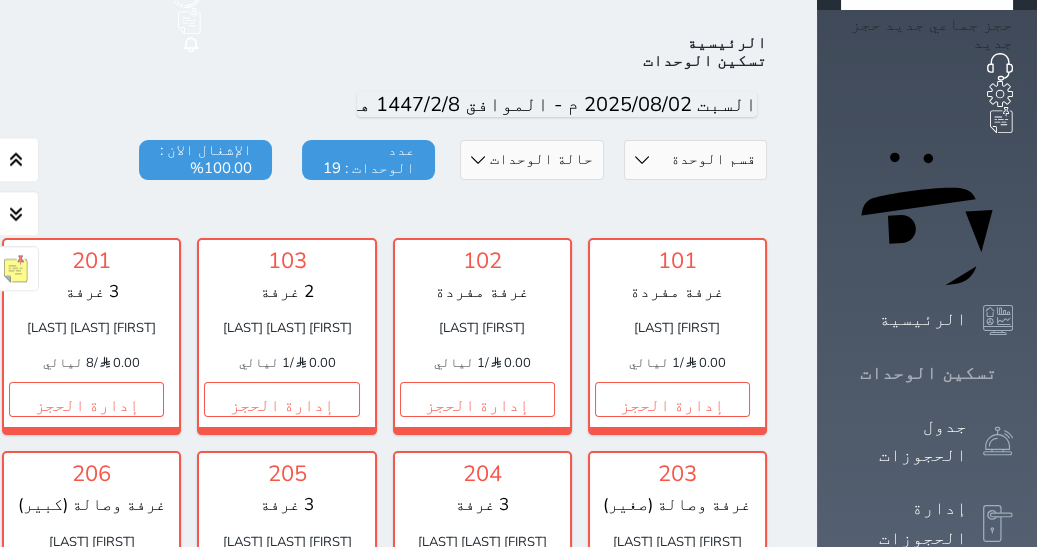 scroll, scrollTop: 77, scrollLeft: 0, axis: vertical 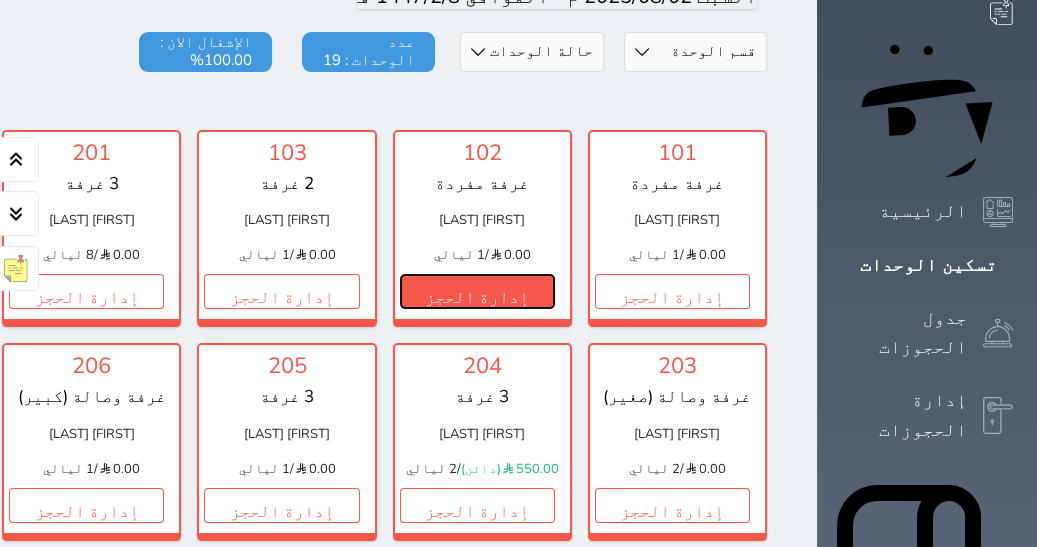 click on "إدارة الحجز" at bounding box center (477, 291) 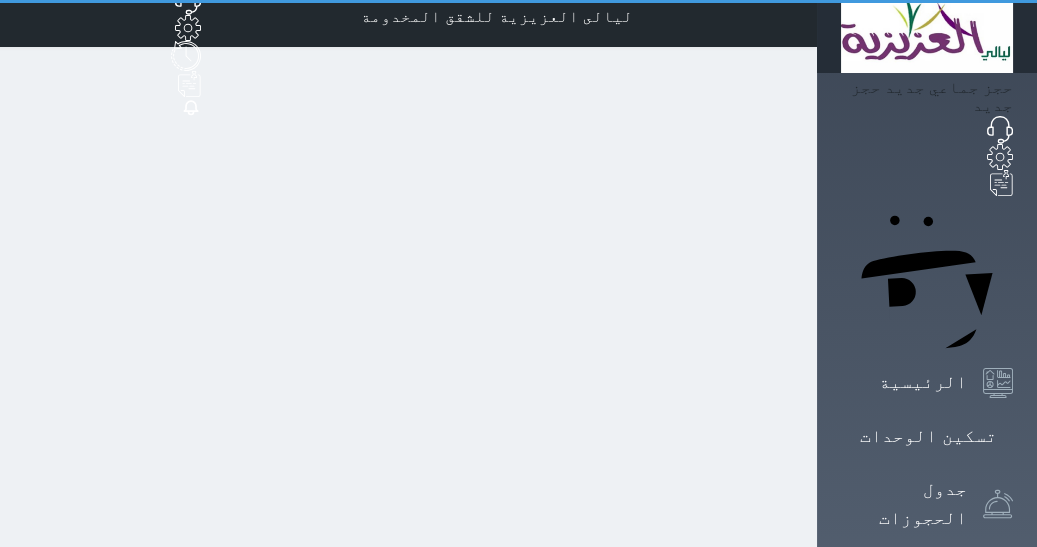 scroll, scrollTop: 0, scrollLeft: 0, axis: both 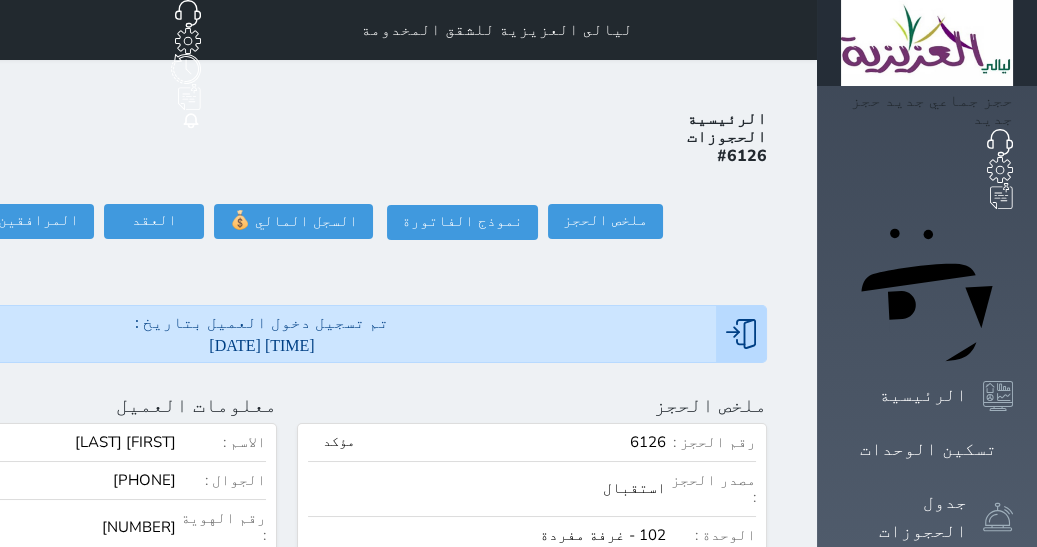 click on "تسجيل مغادرة" at bounding box center (-117, 221) 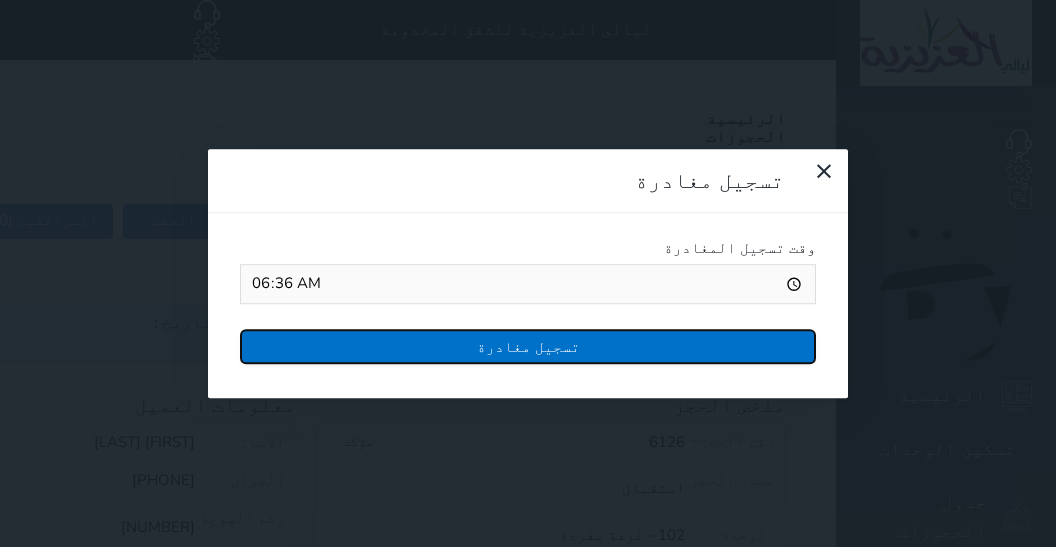 click on "تسجيل مغادرة" at bounding box center (528, 346) 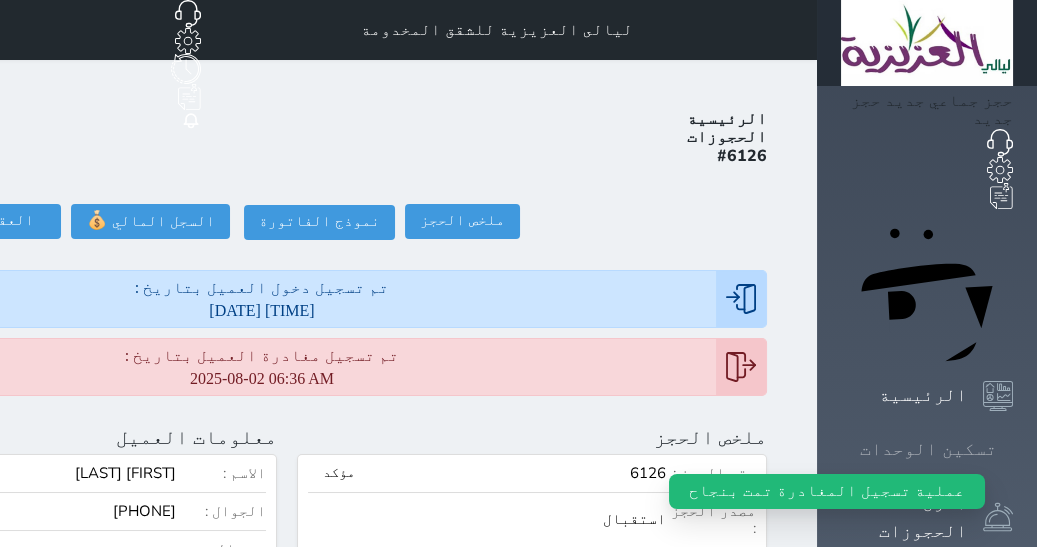 click 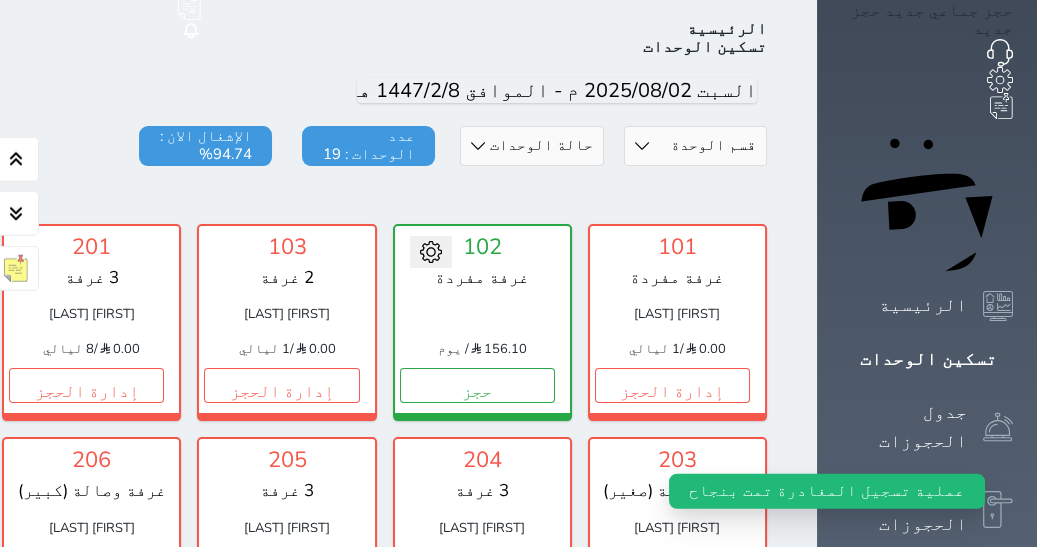 scroll, scrollTop: 0, scrollLeft: 0, axis: both 